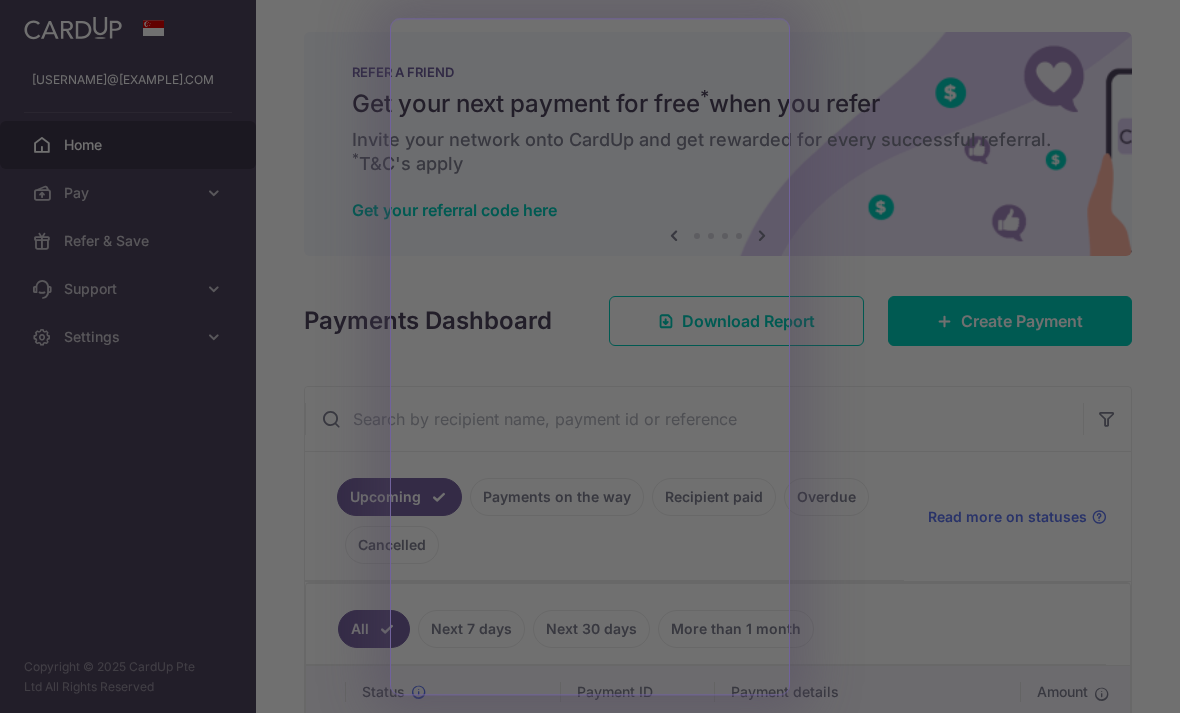 scroll, scrollTop: 0, scrollLeft: 0, axis: both 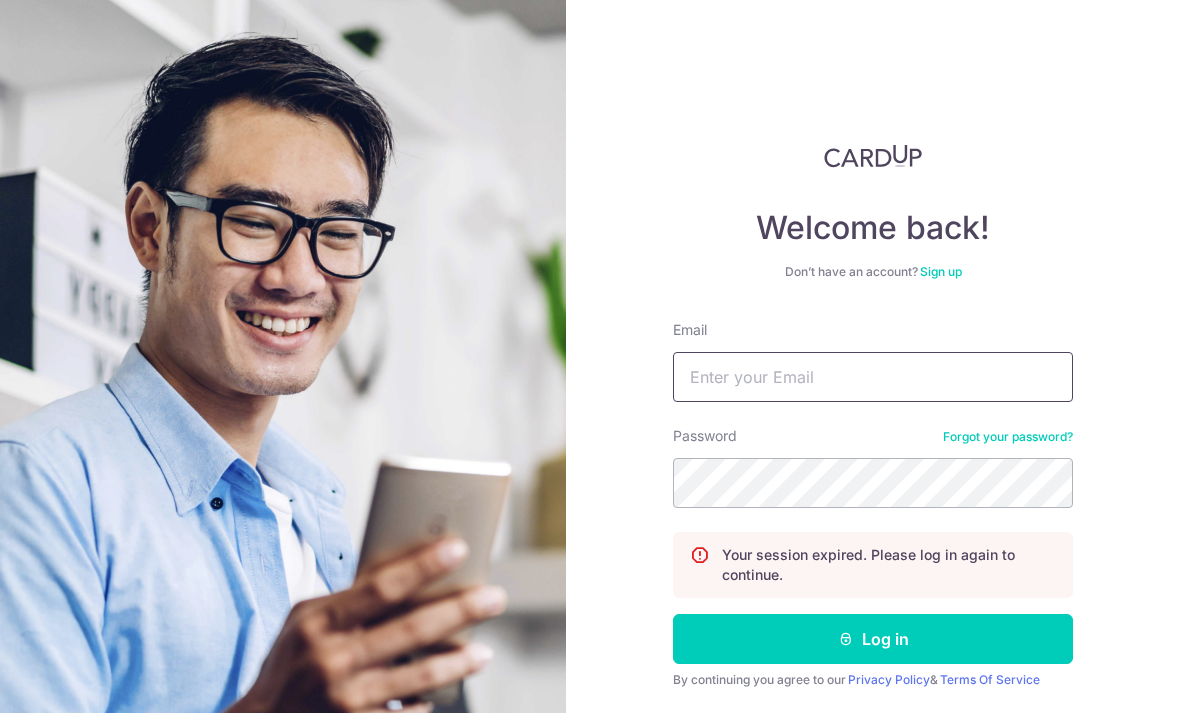click on "Email" at bounding box center (873, 377) 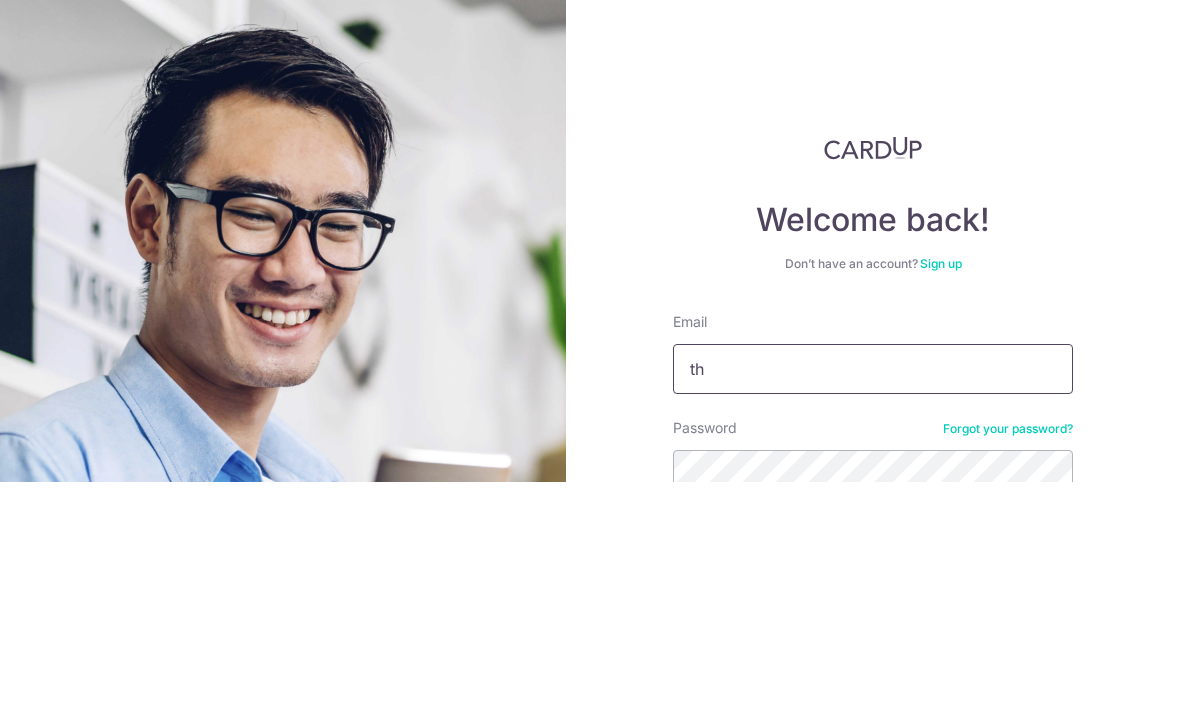 scroll, scrollTop: 33, scrollLeft: 0, axis: vertical 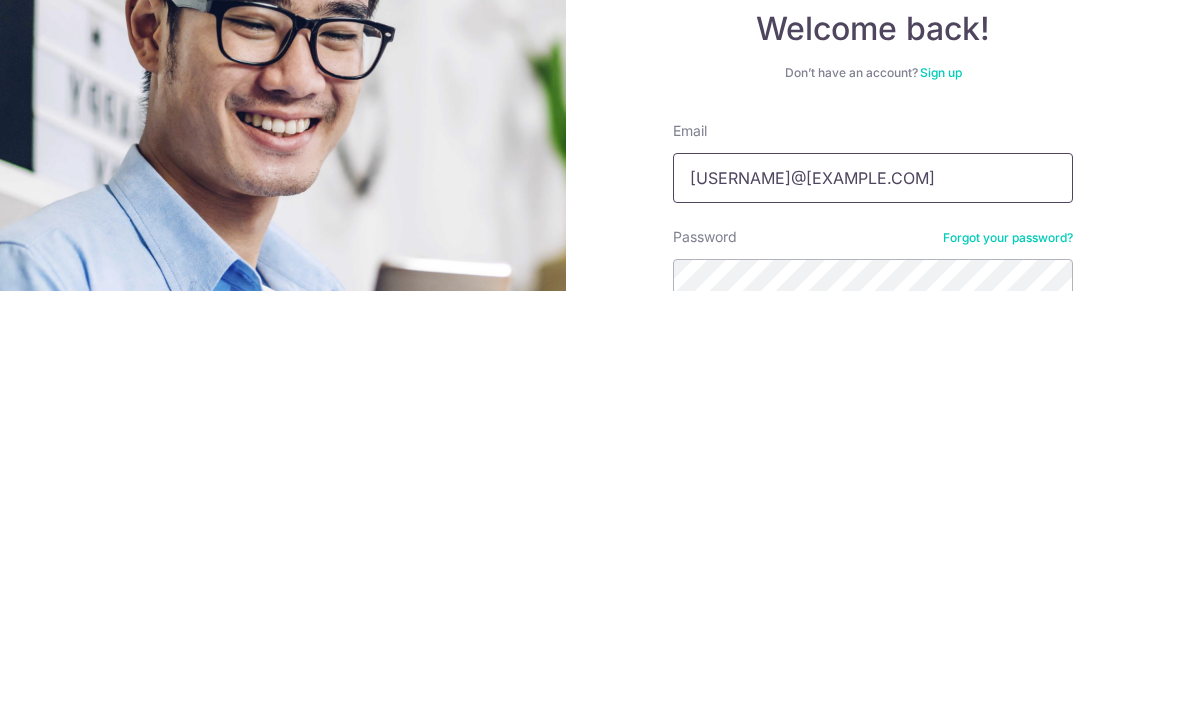 type on "[EMAIL]" 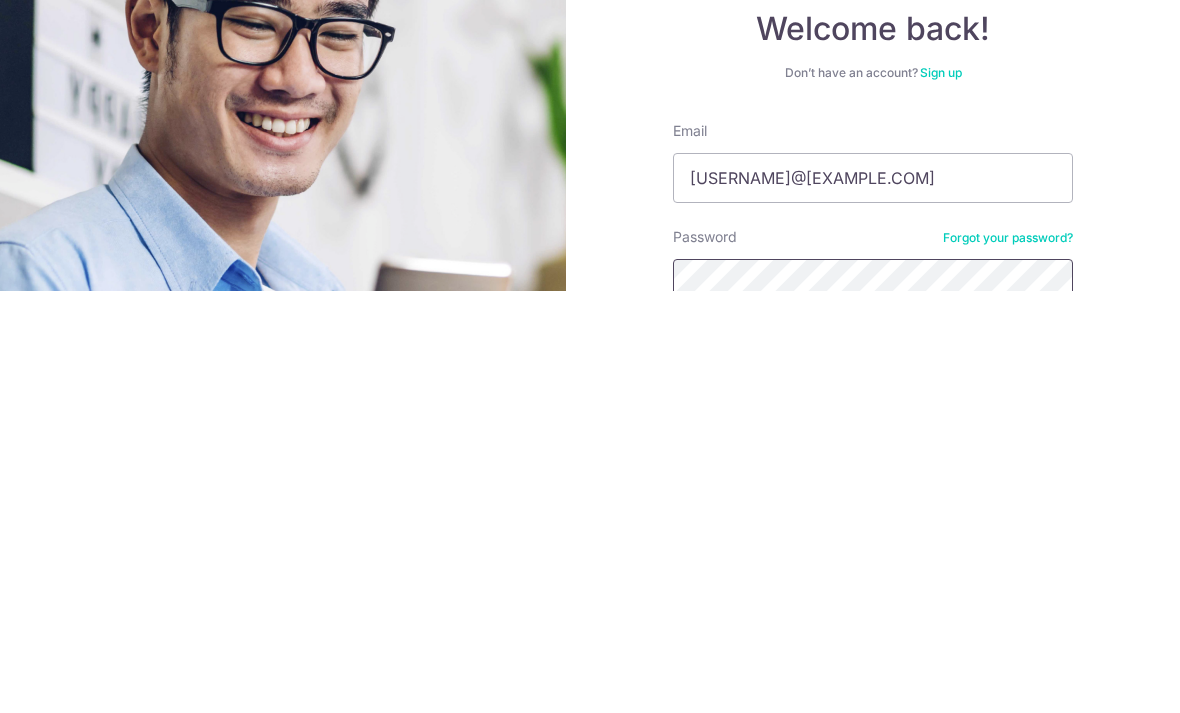 scroll, scrollTop: 64, scrollLeft: 0, axis: vertical 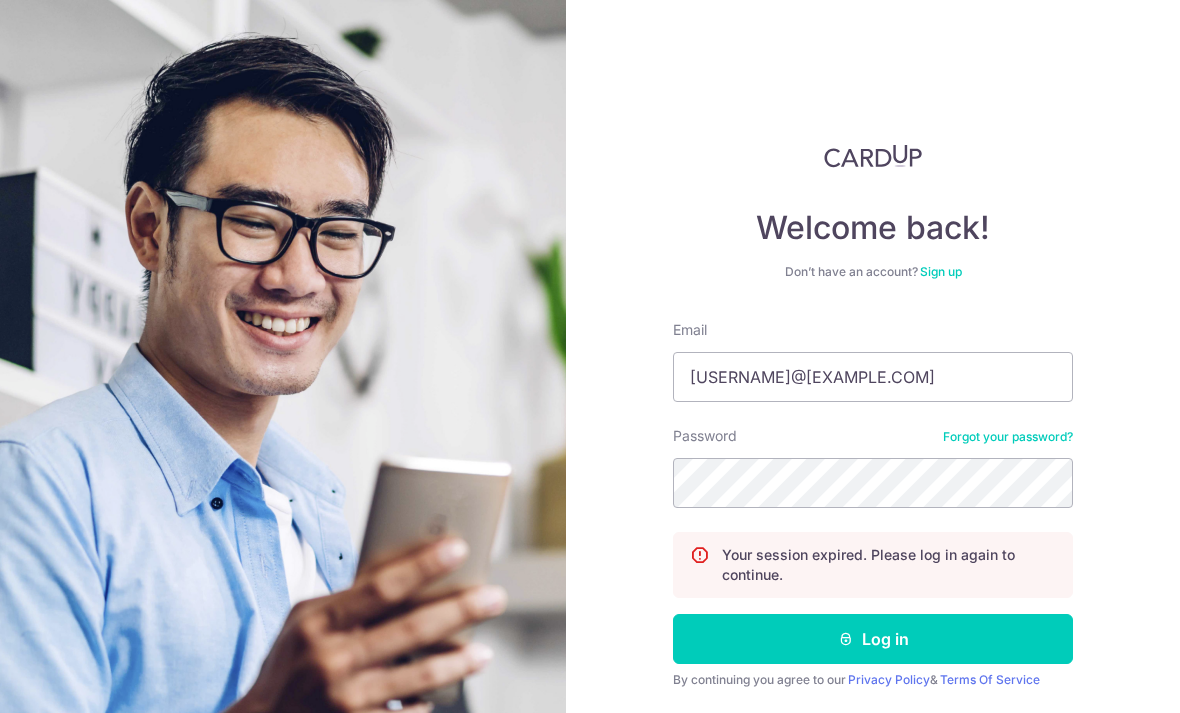 click on "Log in" at bounding box center [873, 639] 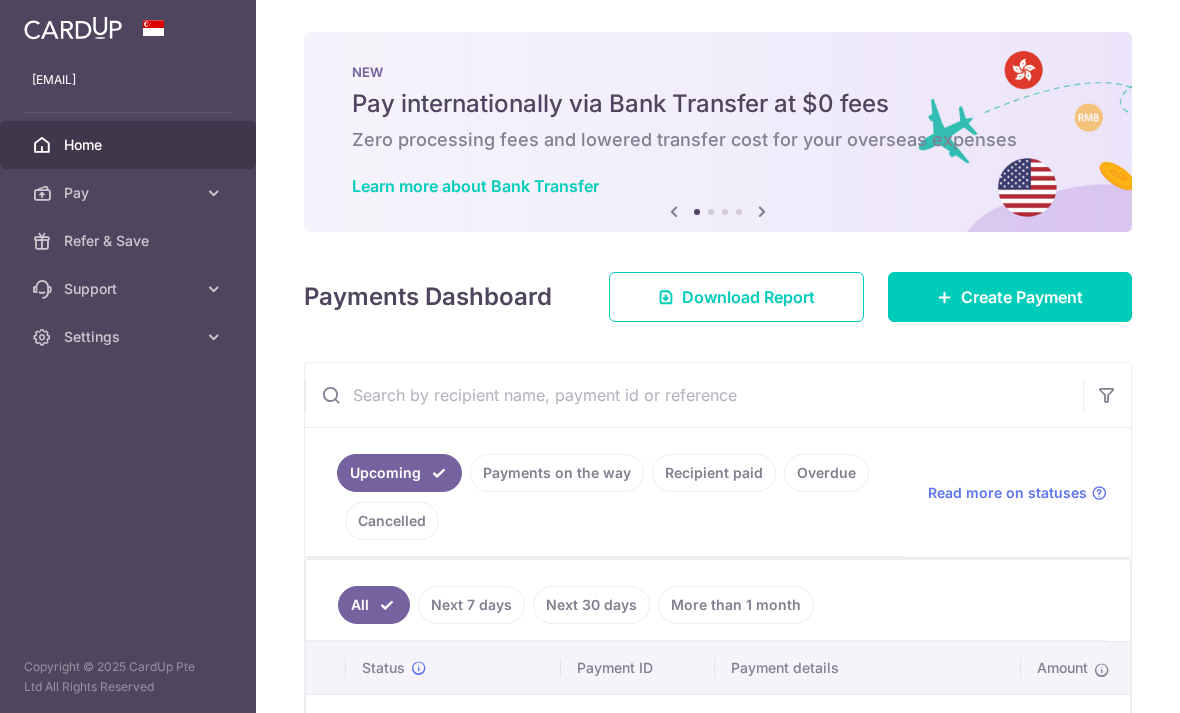 scroll, scrollTop: 0, scrollLeft: 0, axis: both 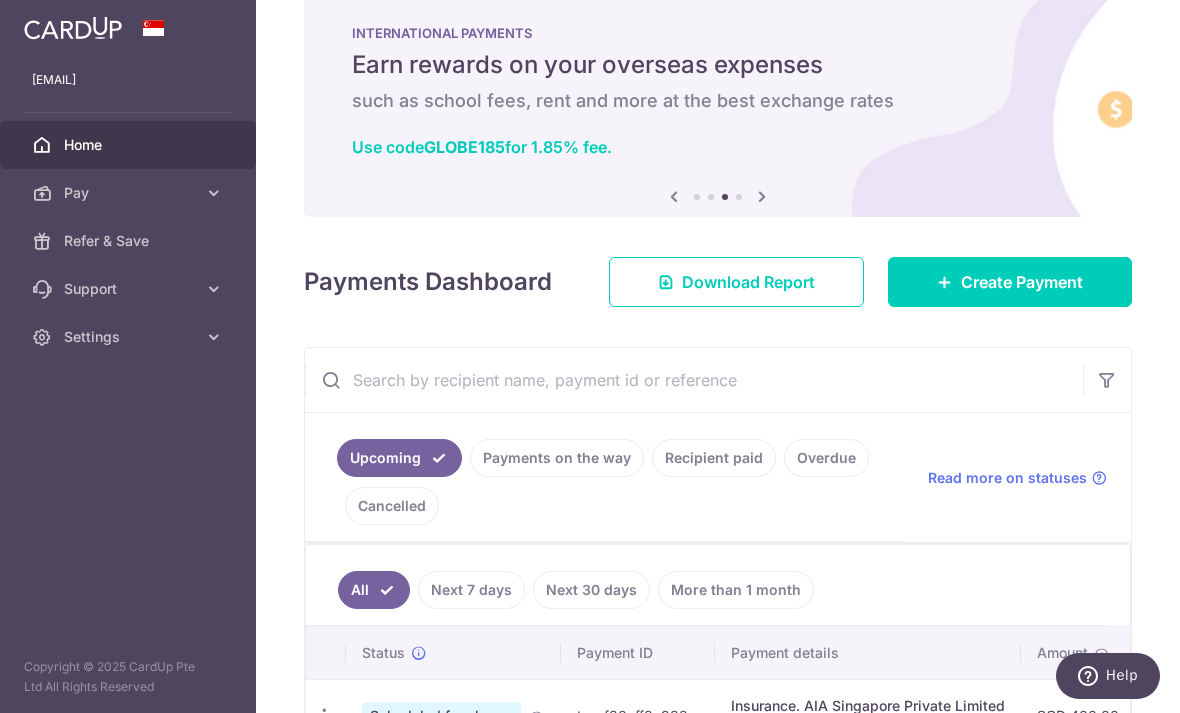 click on "Create Payment" at bounding box center [1022, 282] 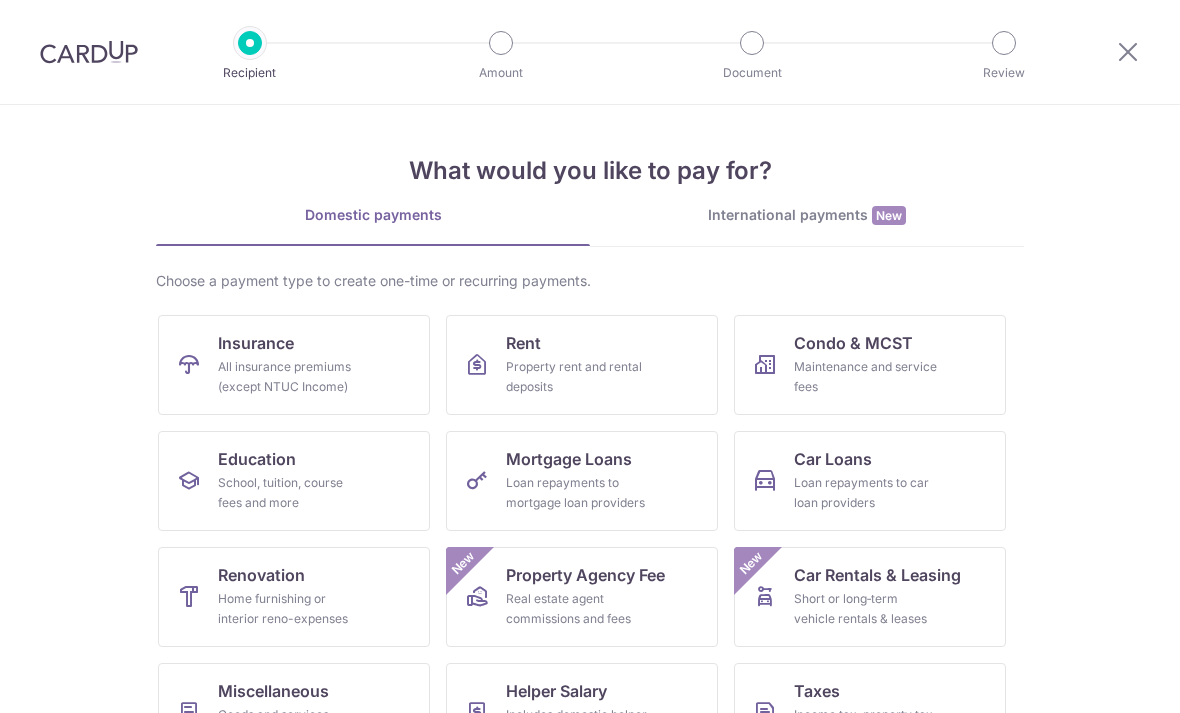 scroll, scrollTop: 0, scrollLeft: 0, axis: both 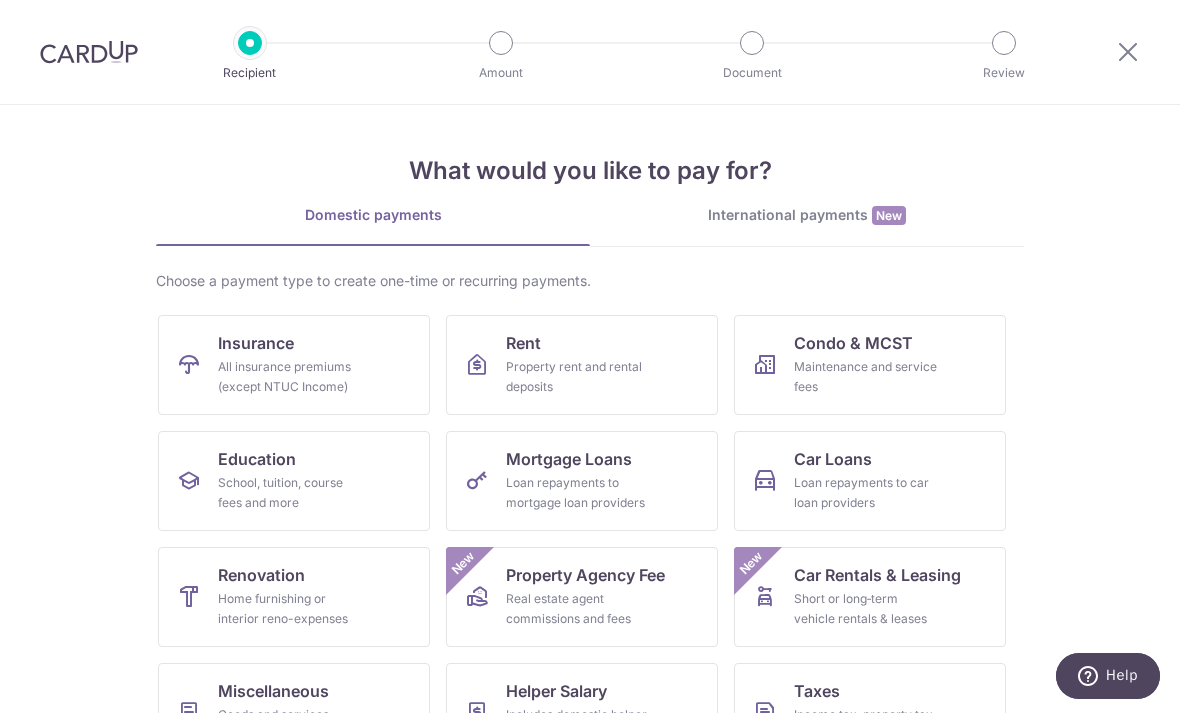 click on "All insurance premiums (except NTUC Income)" at bounding box center (290, 377) 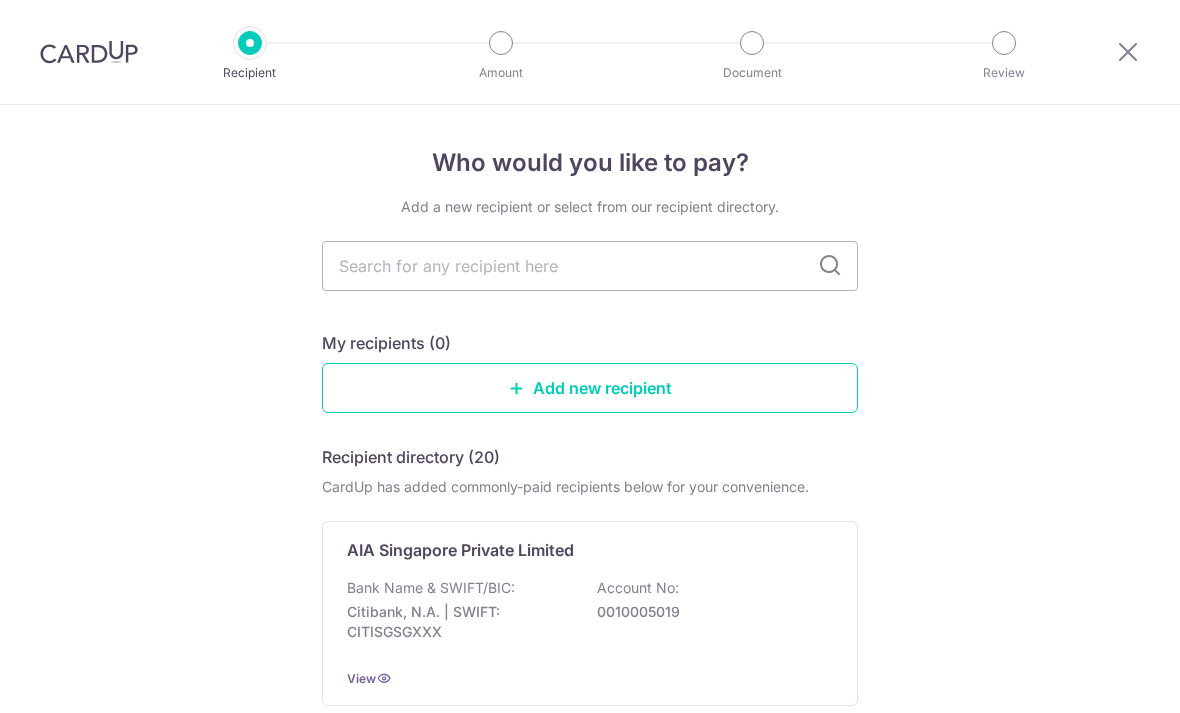 scroll, scrollTop: 0, scrollLeft: 0, axis: both 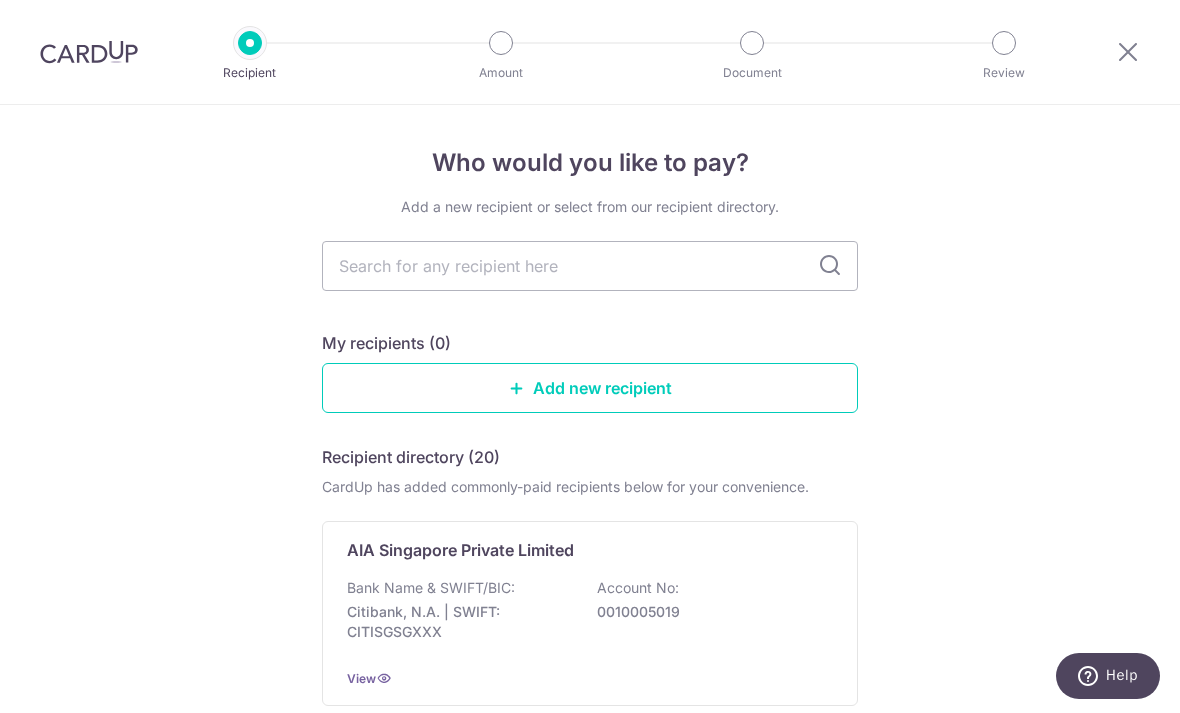 click on "AIA Singapore Private Limited
Bank Name & SWIFT/BIC:
Citibank, N.A. | SWIFT: CITISGSGXXX
Account No:
0010005019
View" at bounding box center (590, 613) 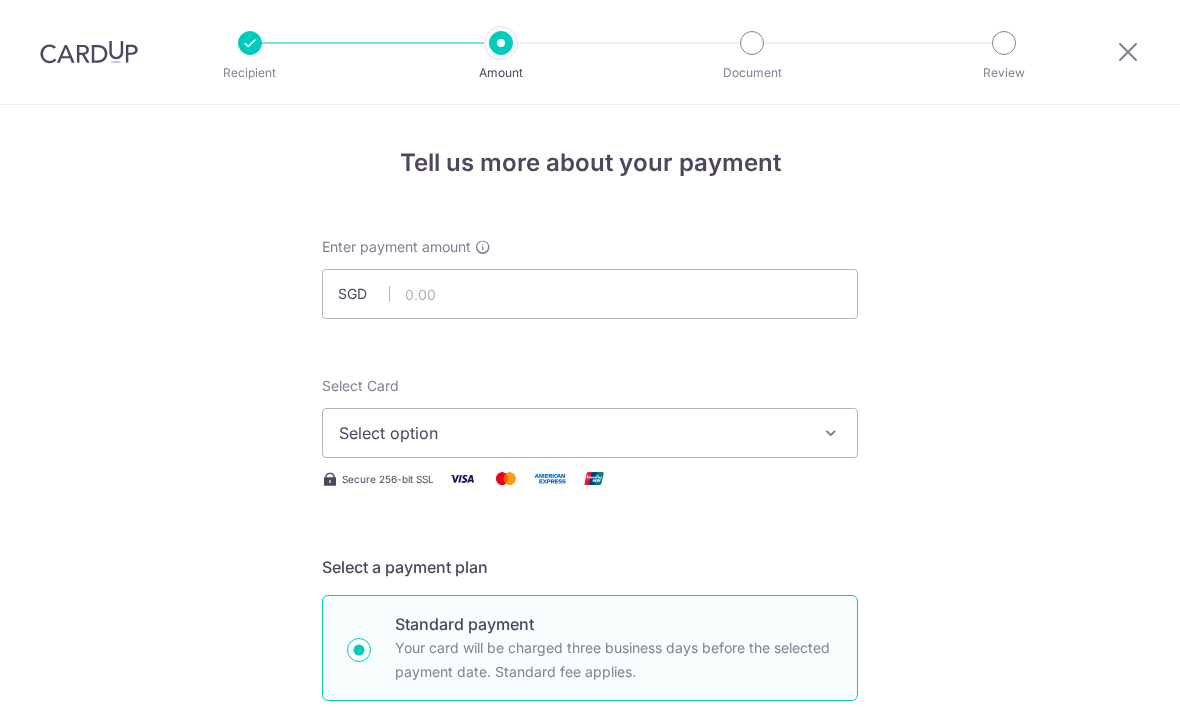 scroll, scrollTop: 0, scrollLeft: 0, axis: both 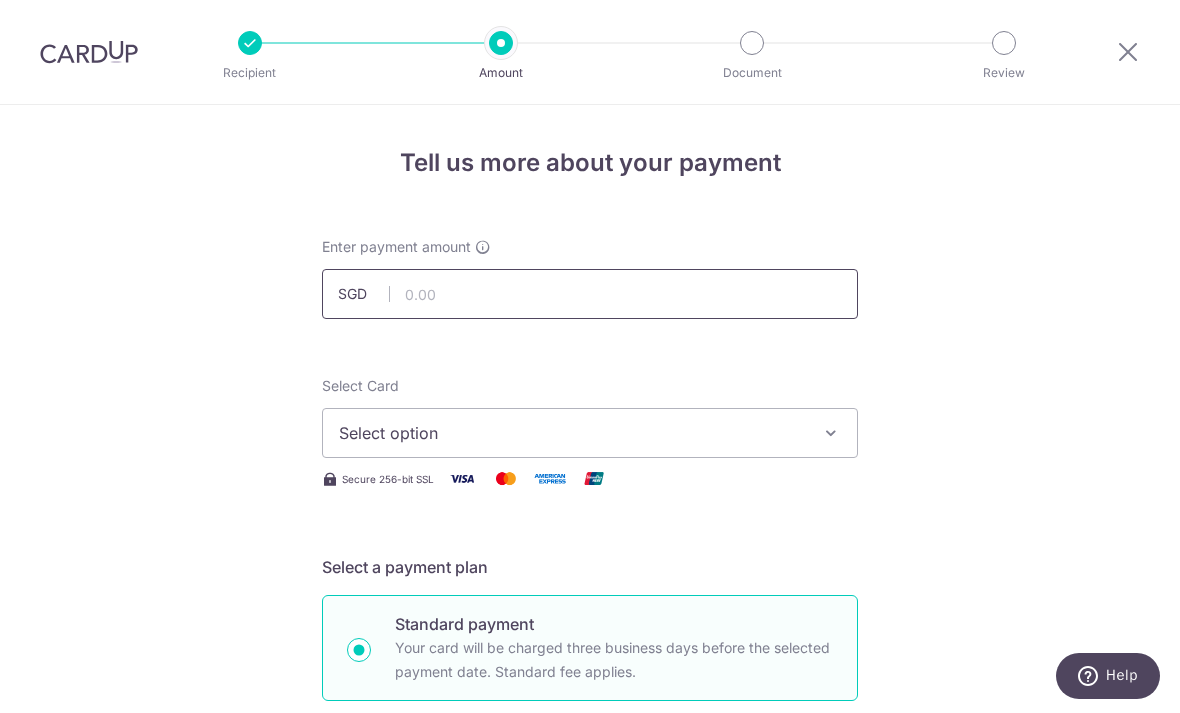 click at bounding box center (590, 294) 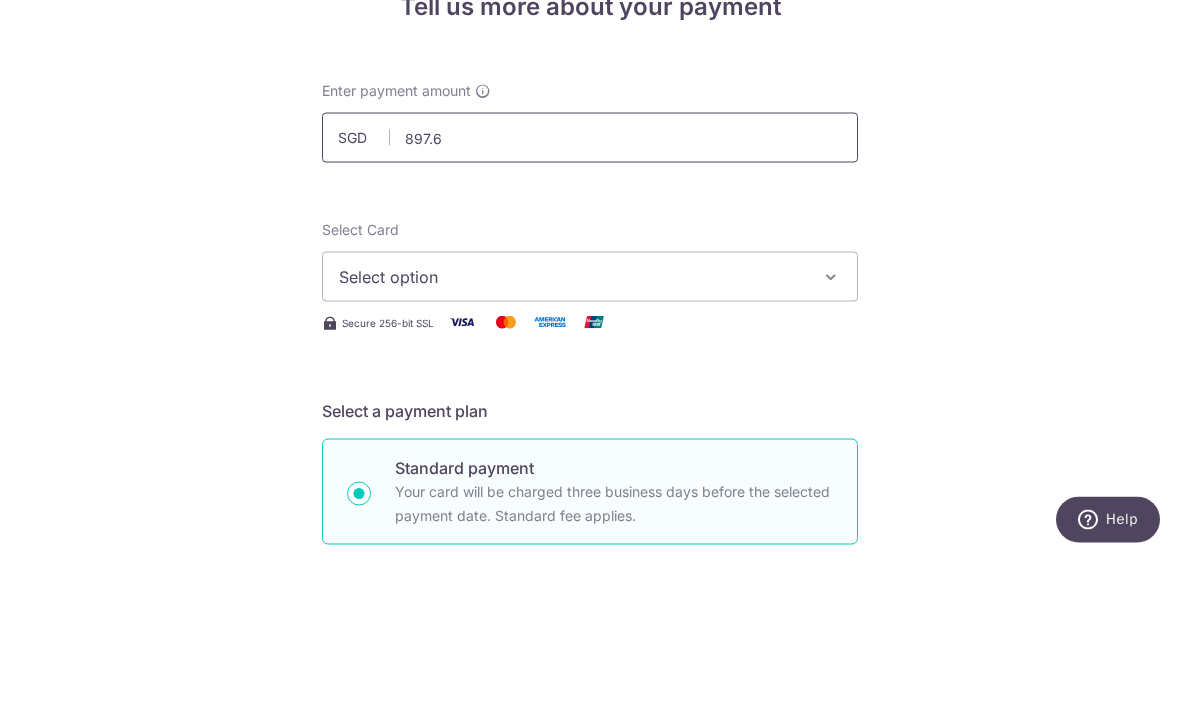 type on "897.68" 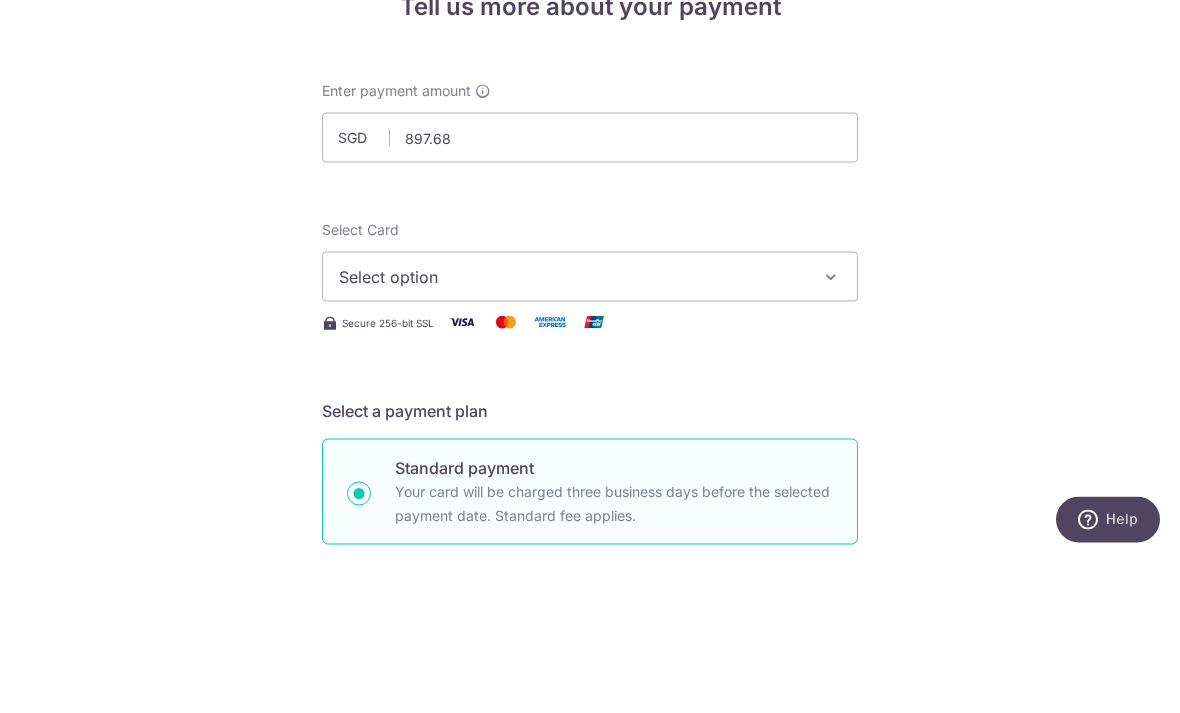 scroll, scrollTop: 64, scrollLeft: 0, axis: vertical 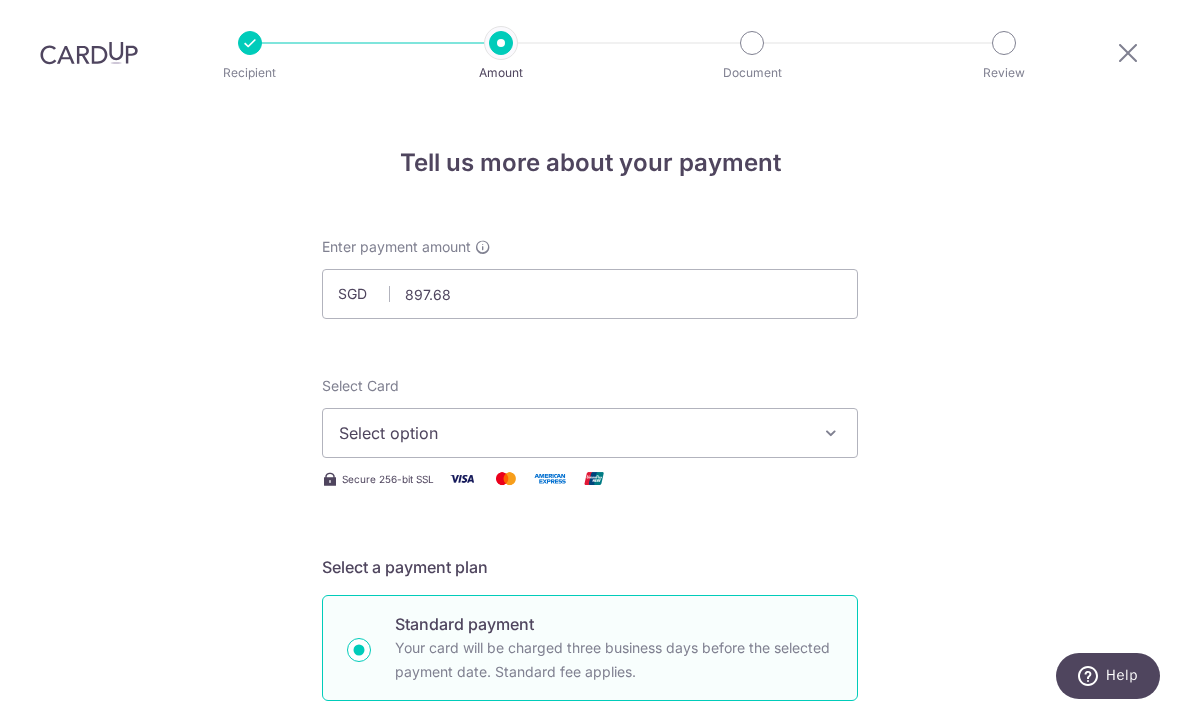 click on "Select option" at bounding box center [572, 433] 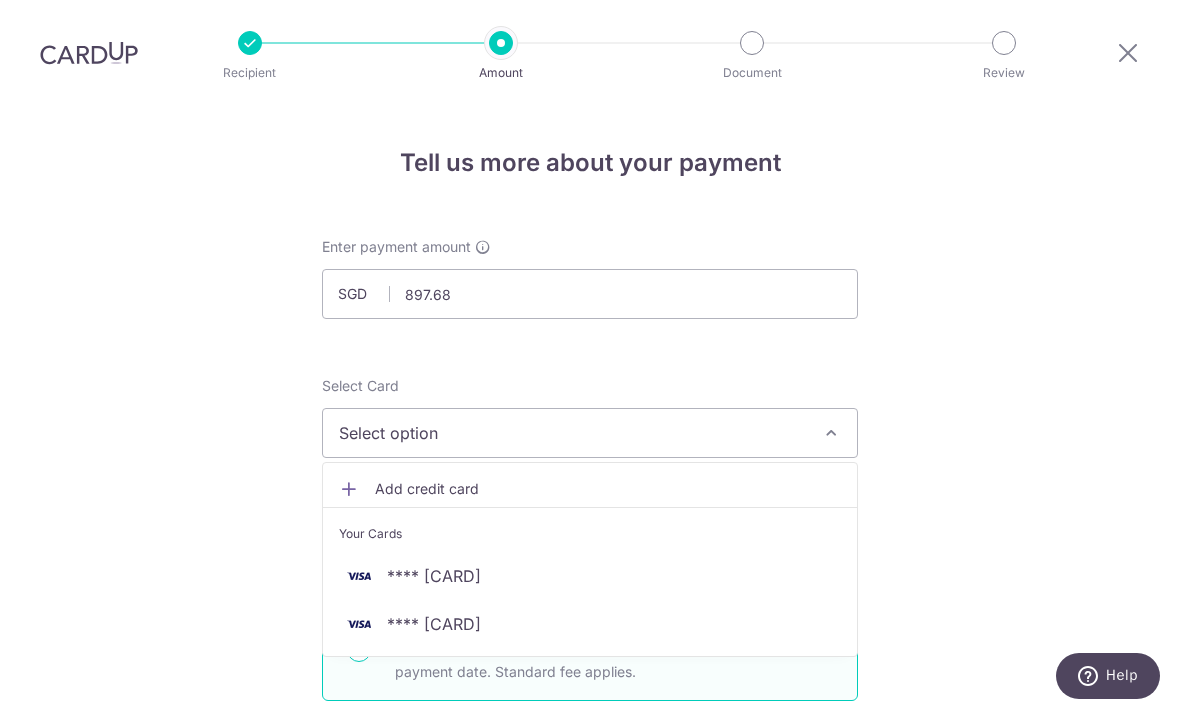 click on "[CREDIT_CARD]" at bounding box center [434, 576] 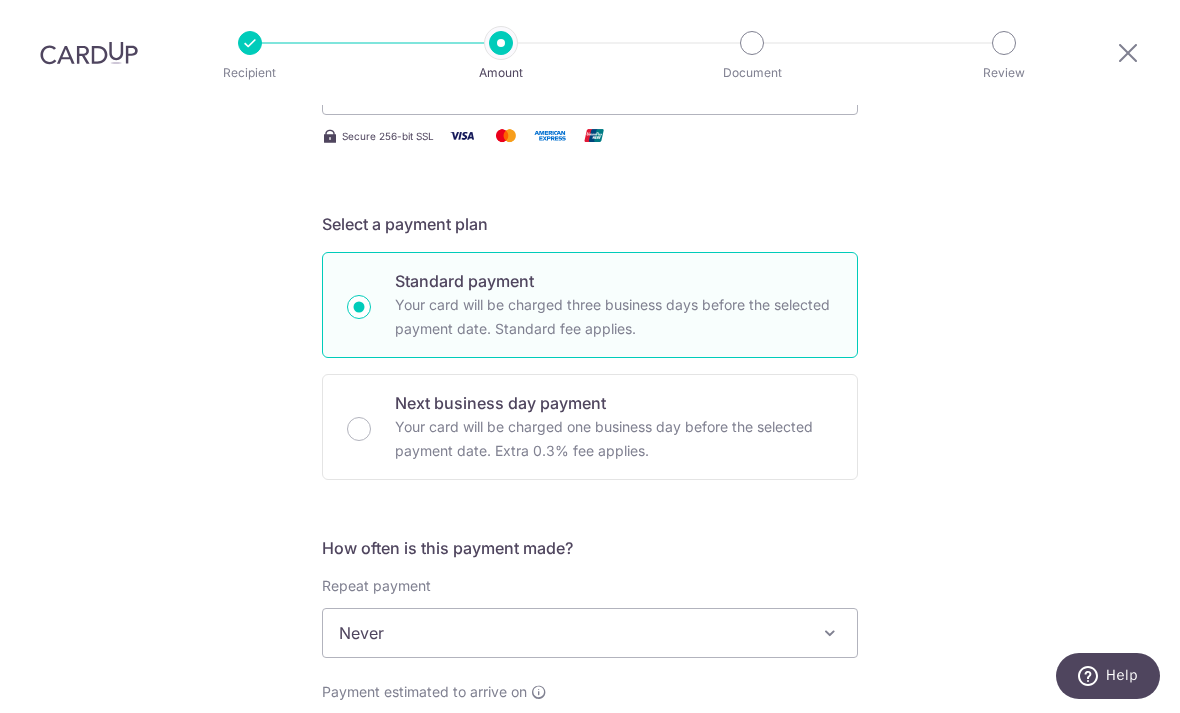 scroll, scrollTop: 365, scrollLeft: 0, axis: vertical 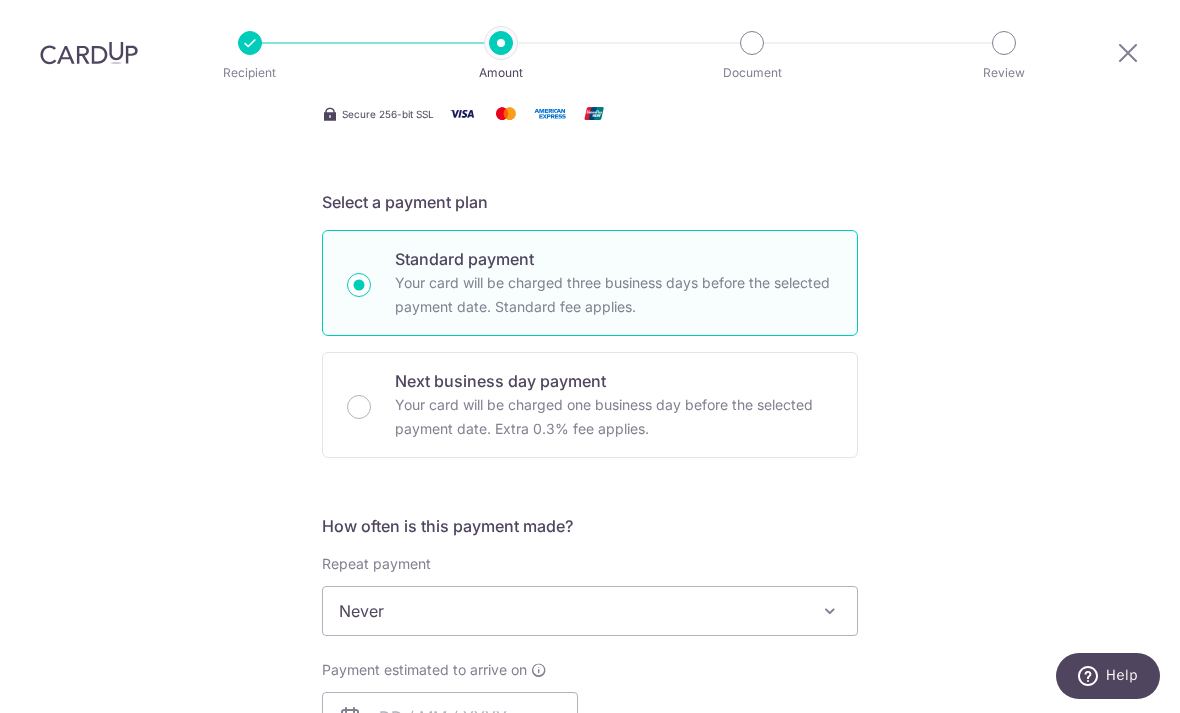 click on "Never" at bounding box center [590, 611] 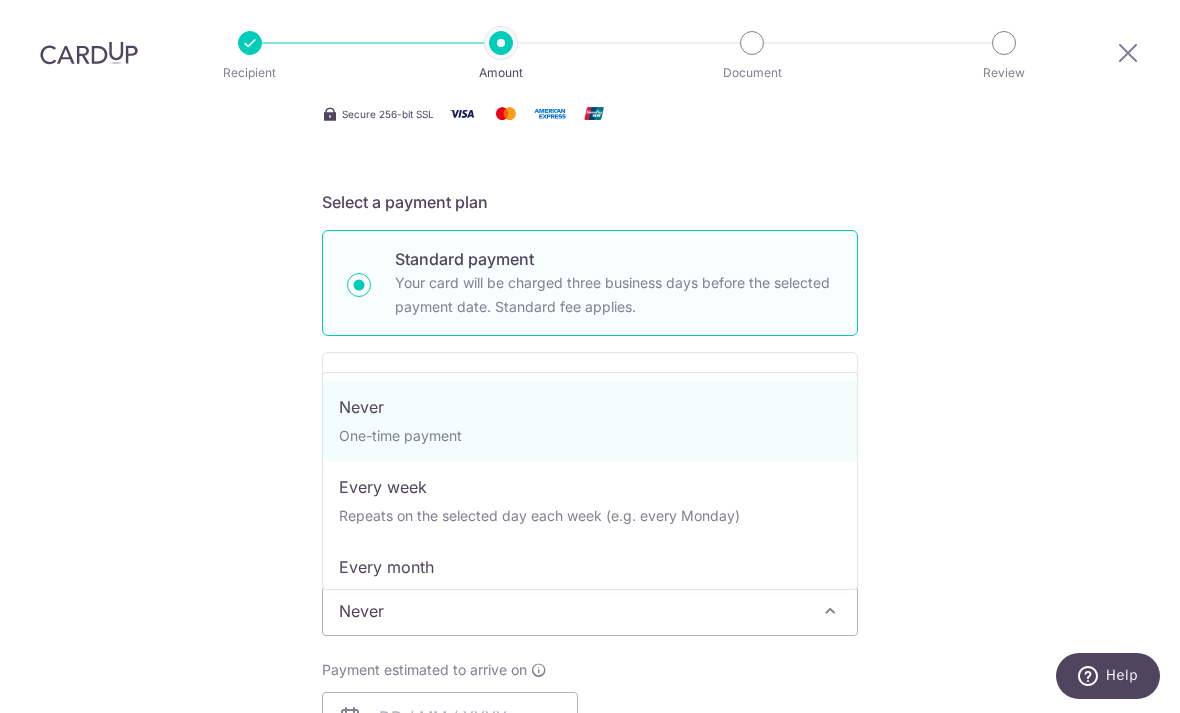 click on "Never" at bounding box center [590, 611] 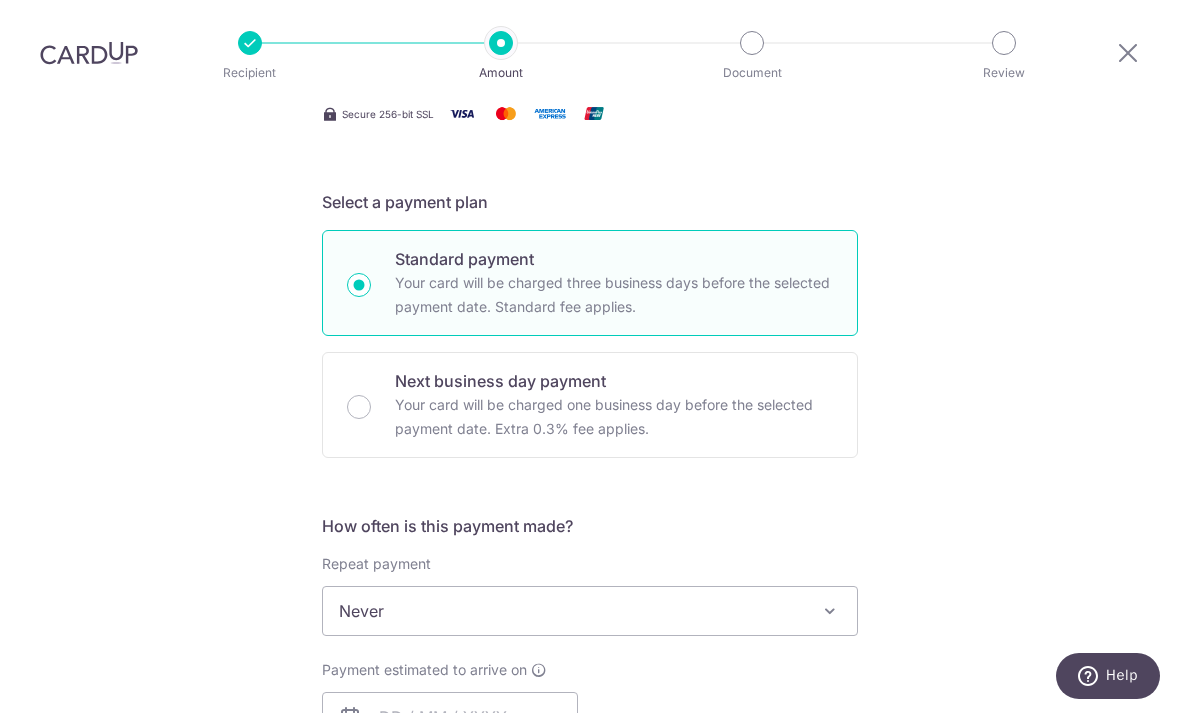 click at bounding box center [350, 717] 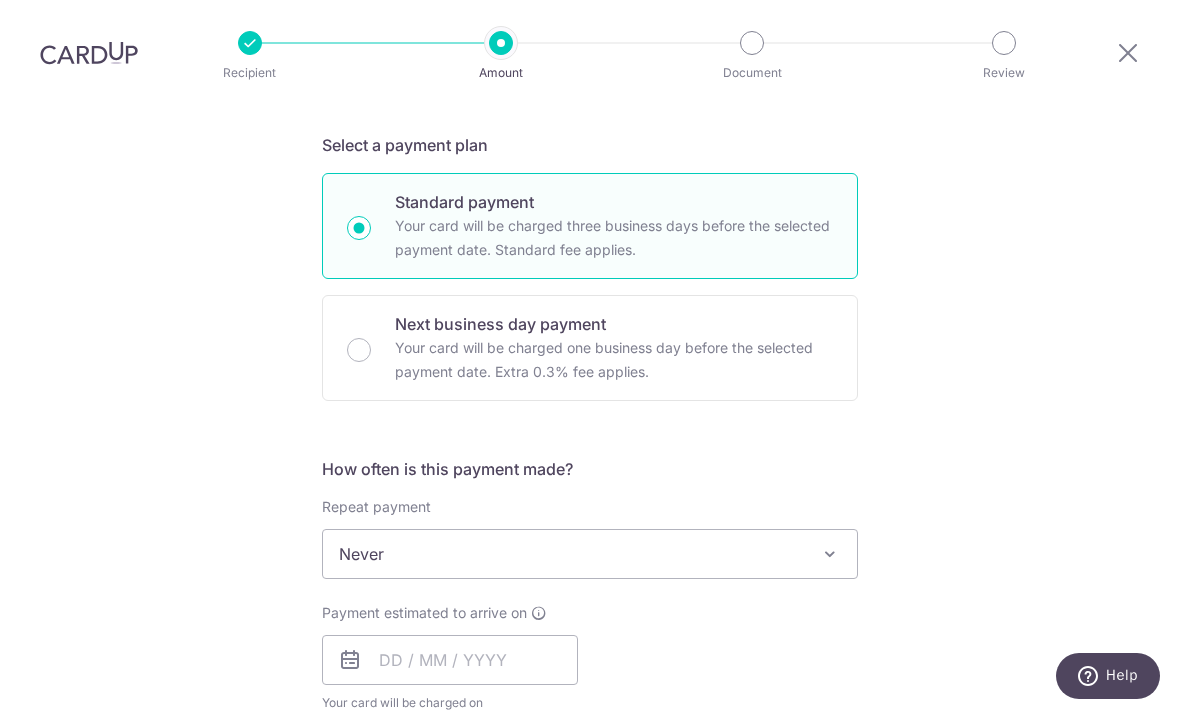 scroll, scrollTop: 497, scrollLeft: 0, axis: vertical 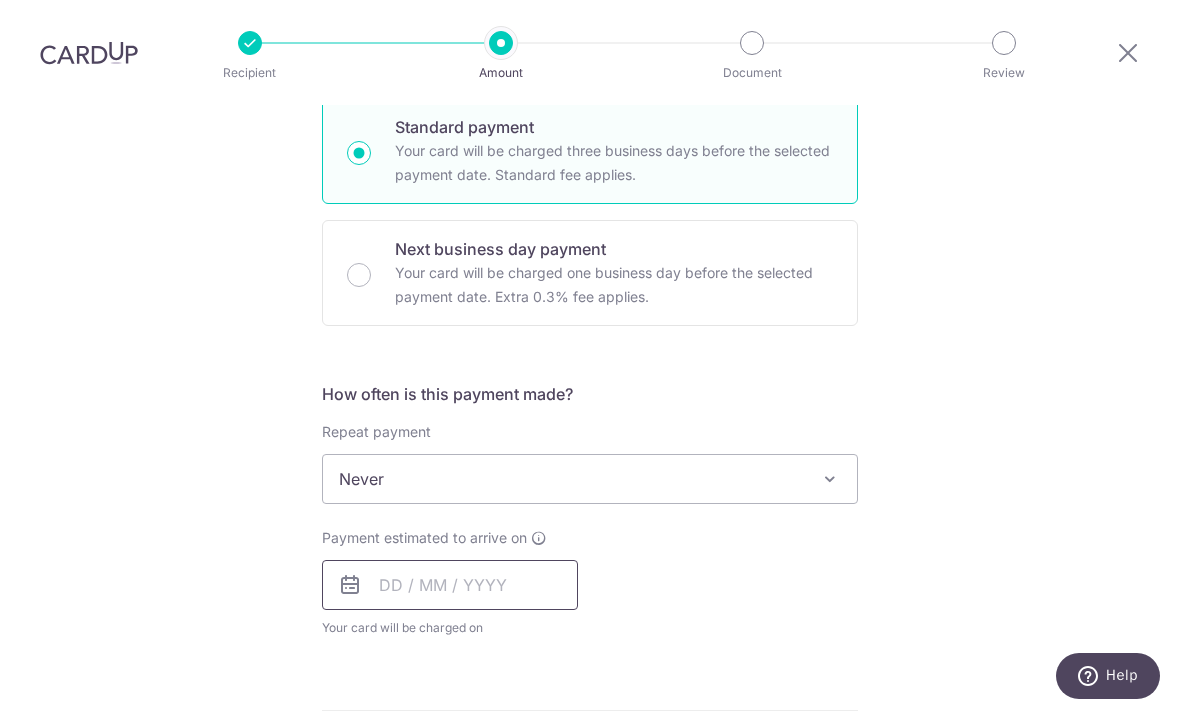 click at bounding box center (450, 585) 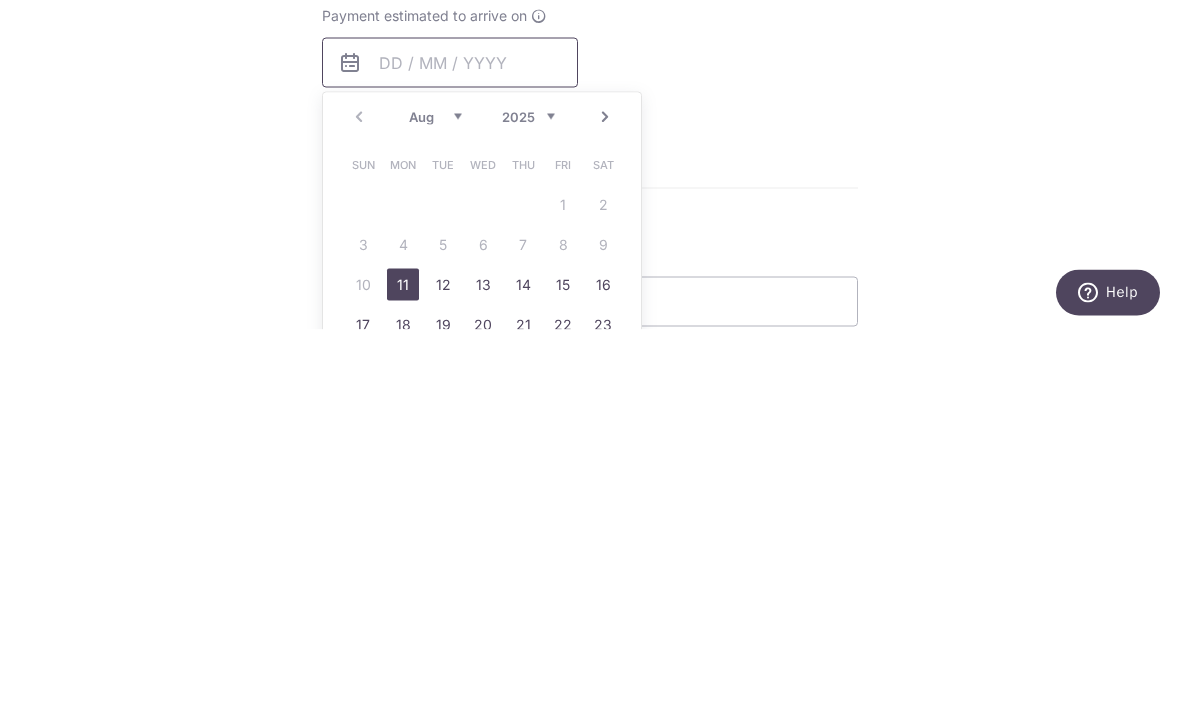 scroll, scrollTop: 644, scrollLeft: 0, axis: vertical 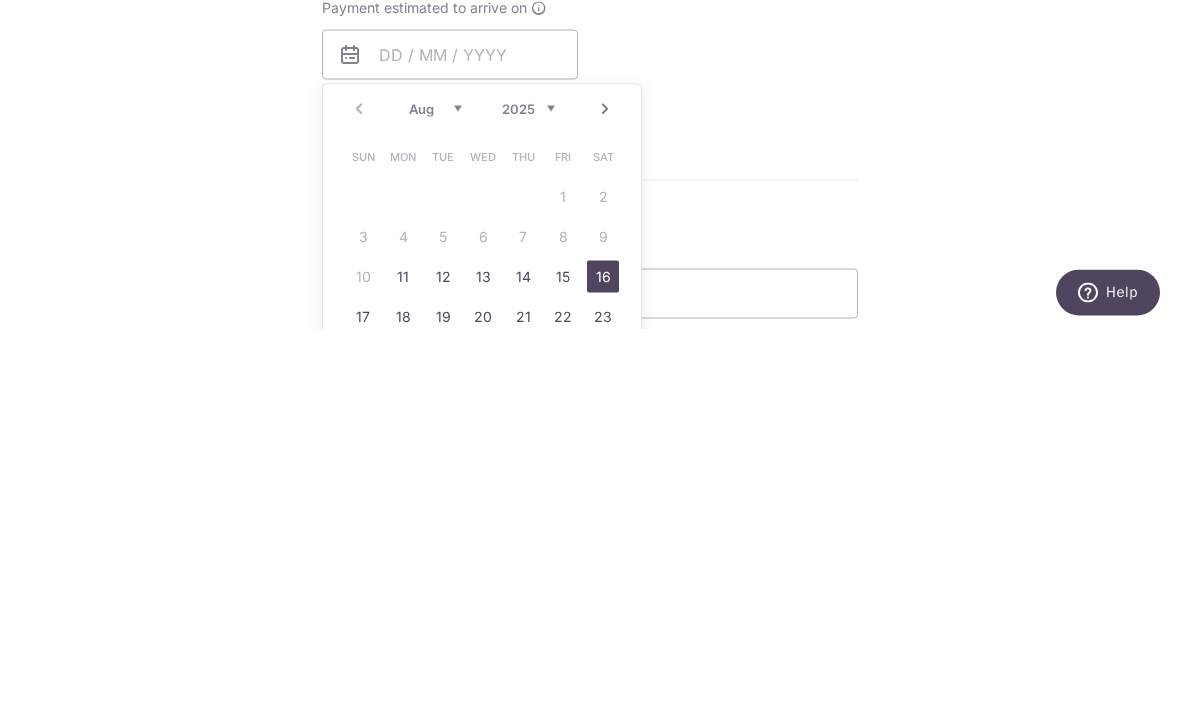 click on "16" at bounding box center (603, 660) 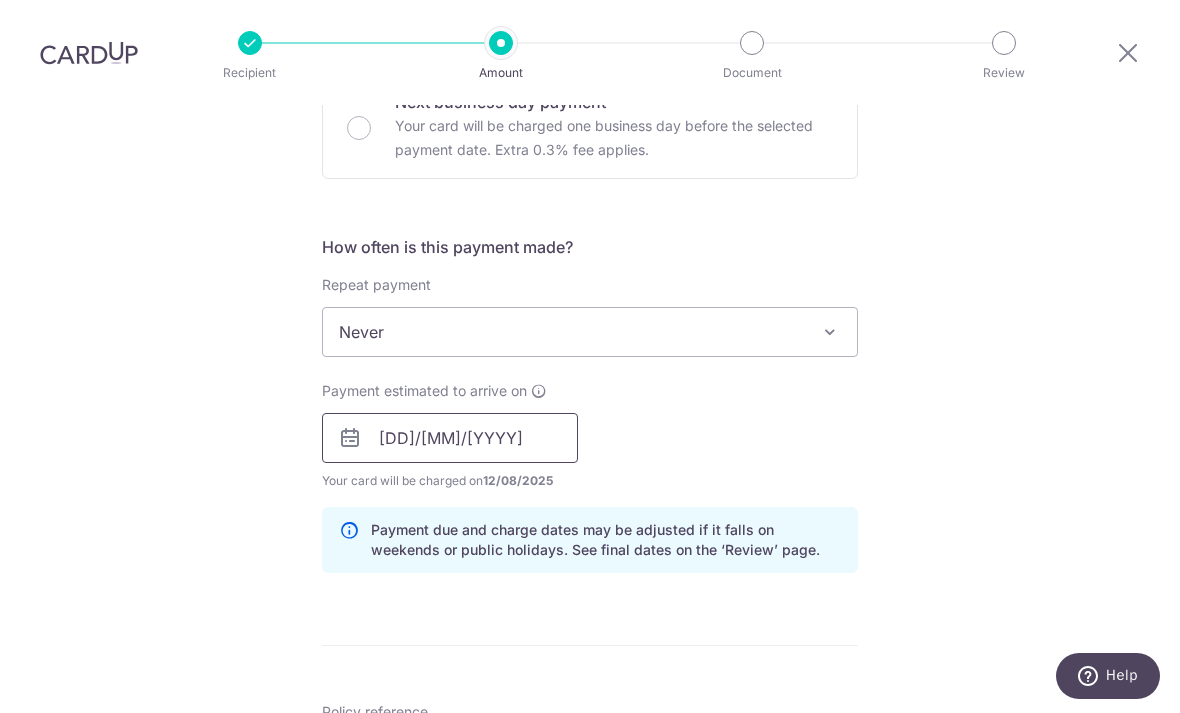 click on "[DATE]" at bounding box center (450, 438) 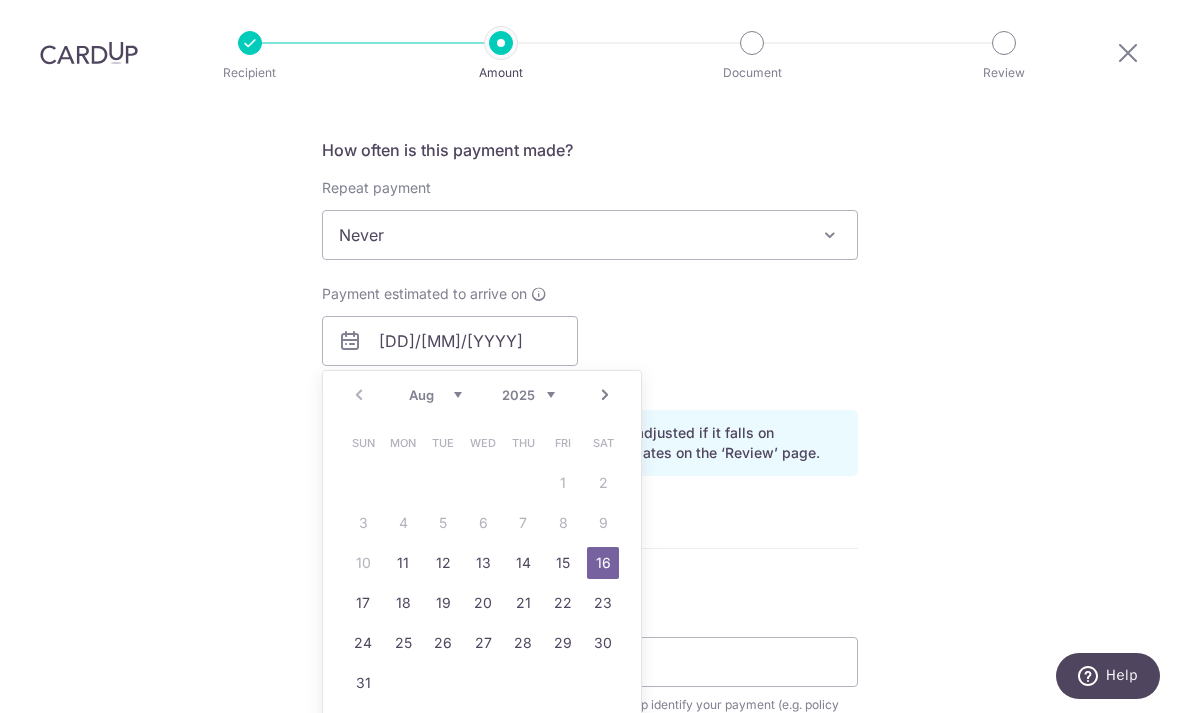 scroll, scrollTop: 742, scrollLeft: 0, axis: vertical 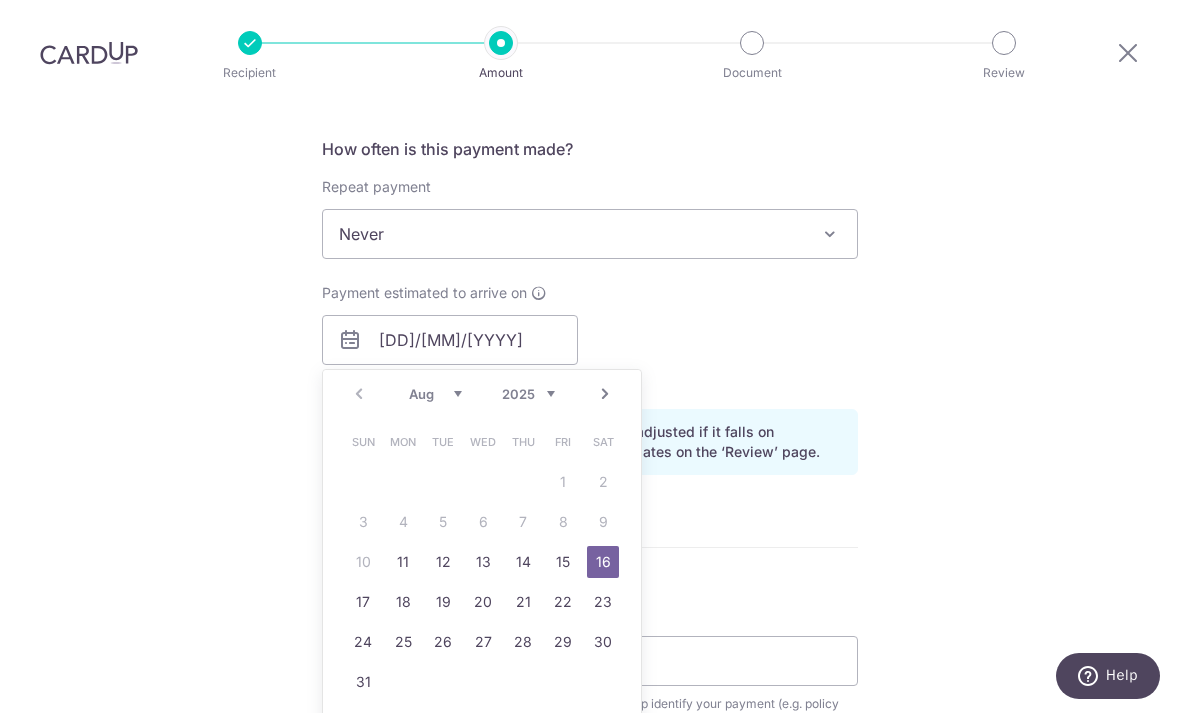 click on "16" at bounding box center (603, 562) 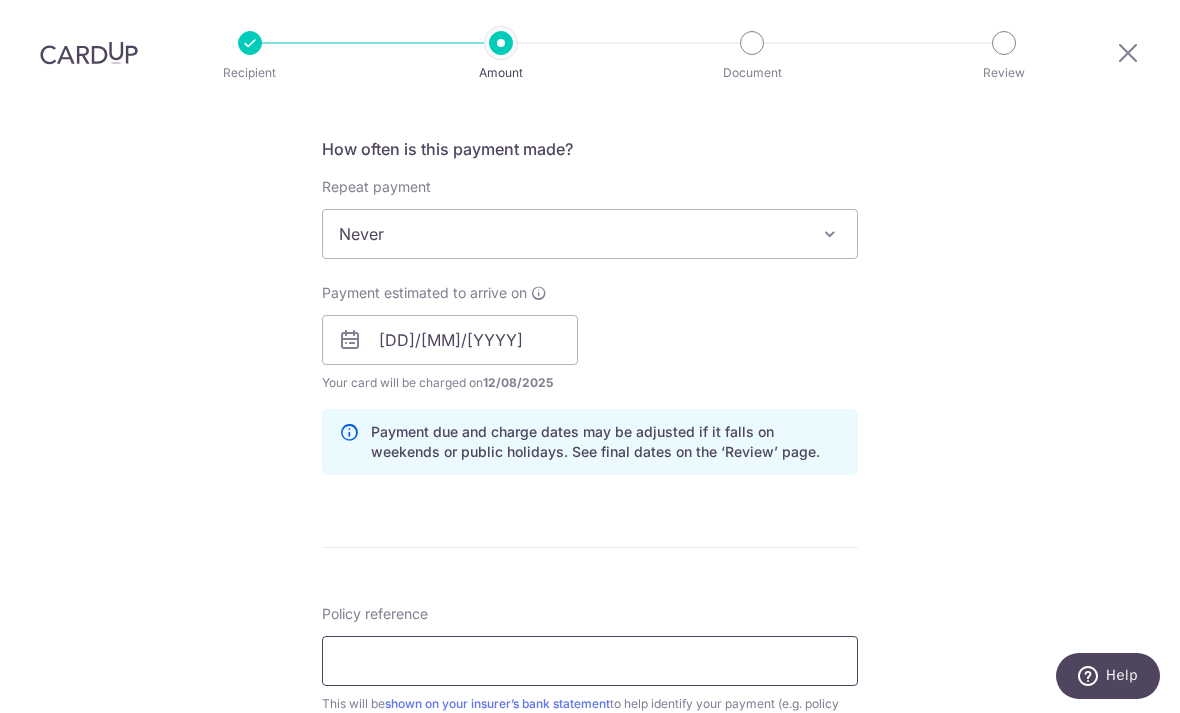 click on "Policy reference" at bounding box center (590, 661) 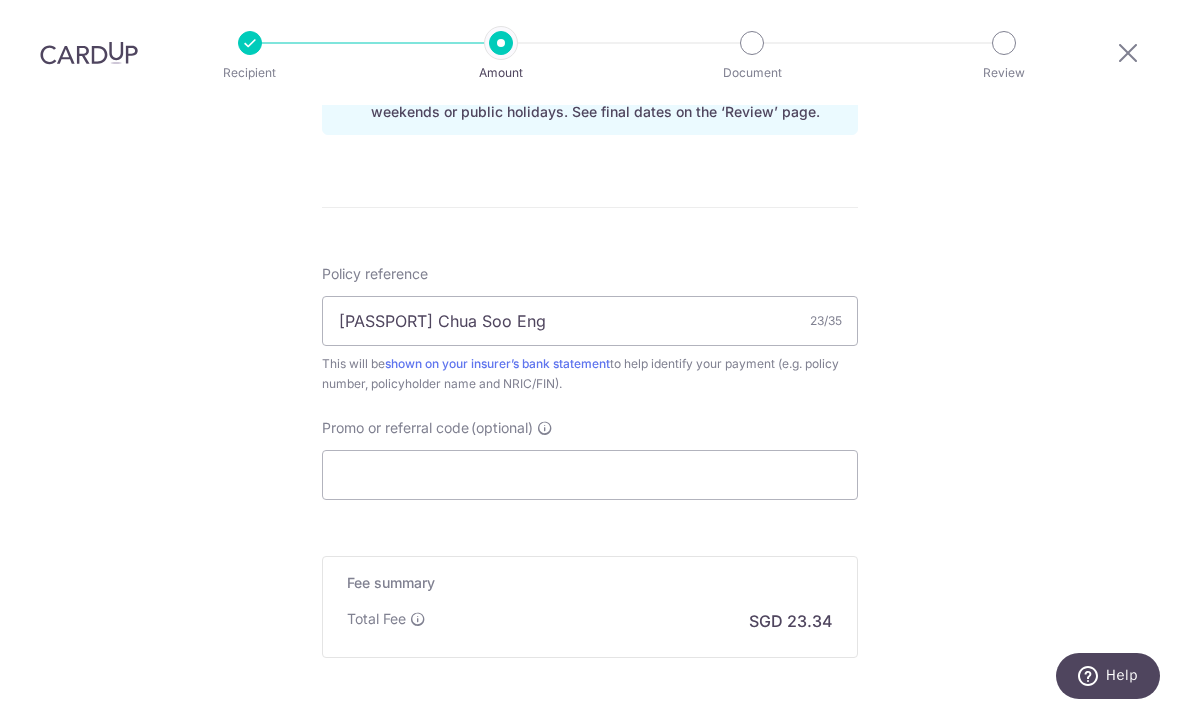 scroll, scrollTop: 1098, scrollLeft: 0, axis: vertical 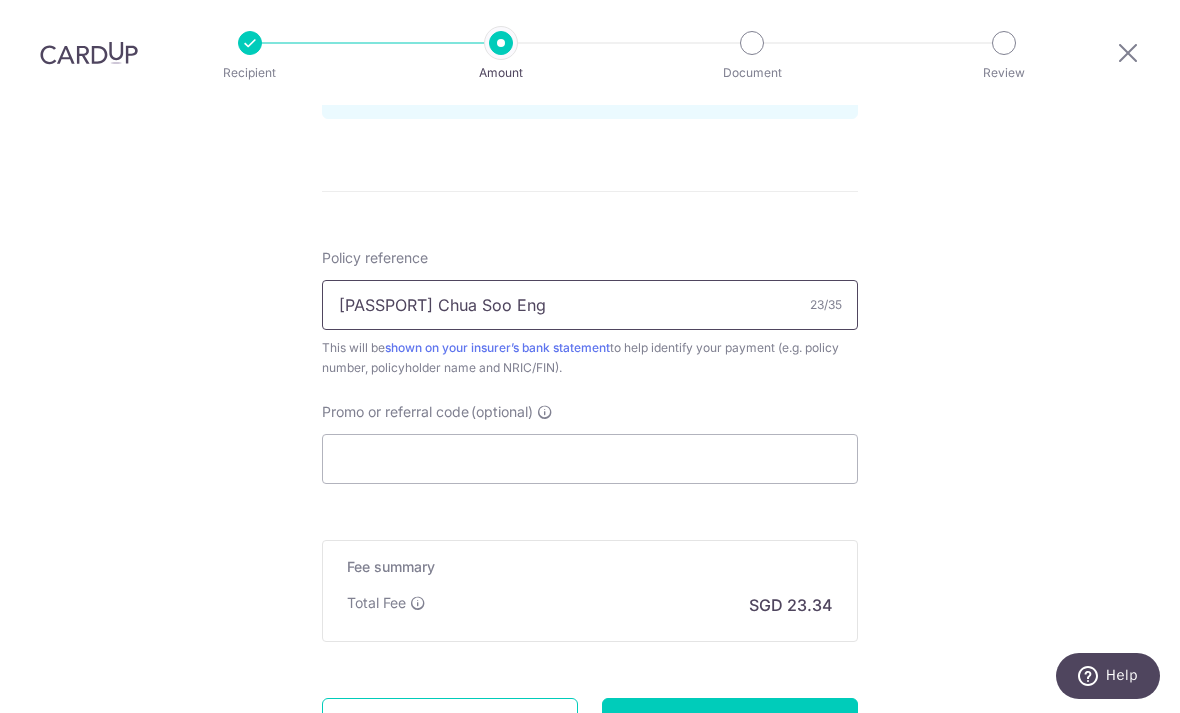 type on "P[NUMBER] [LAST] [FIRST]" 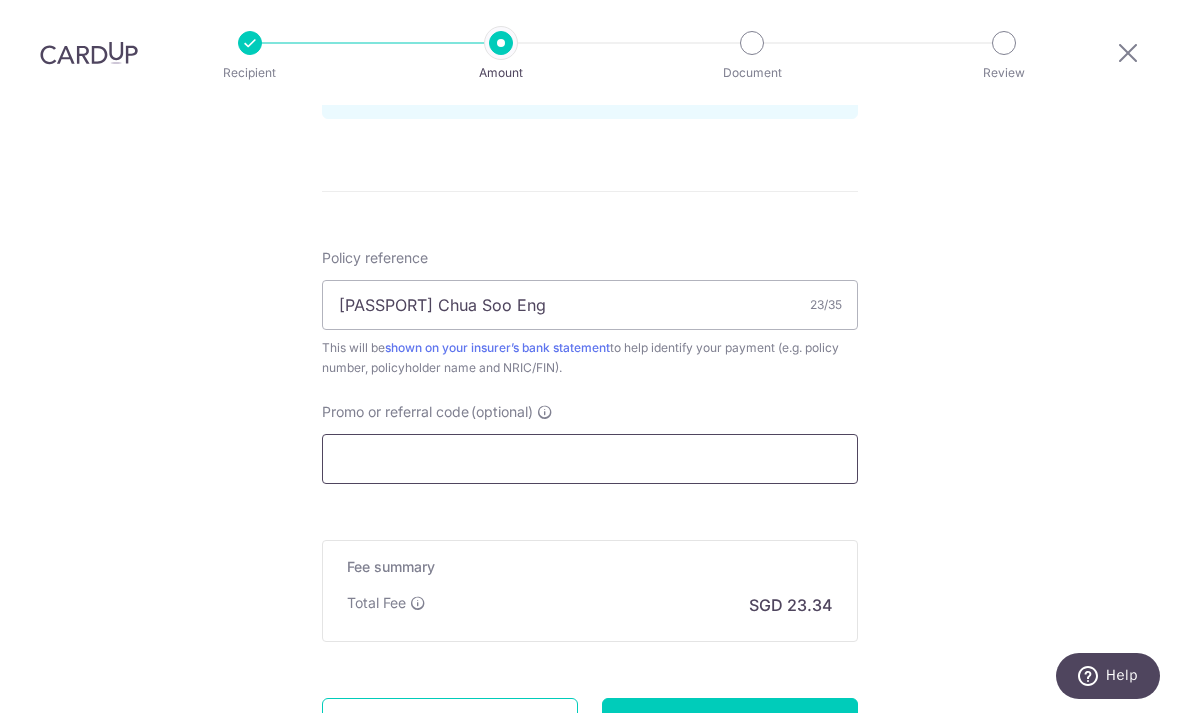 click on "Promo or referral code
(optional)" at bounding box center (590, 459) 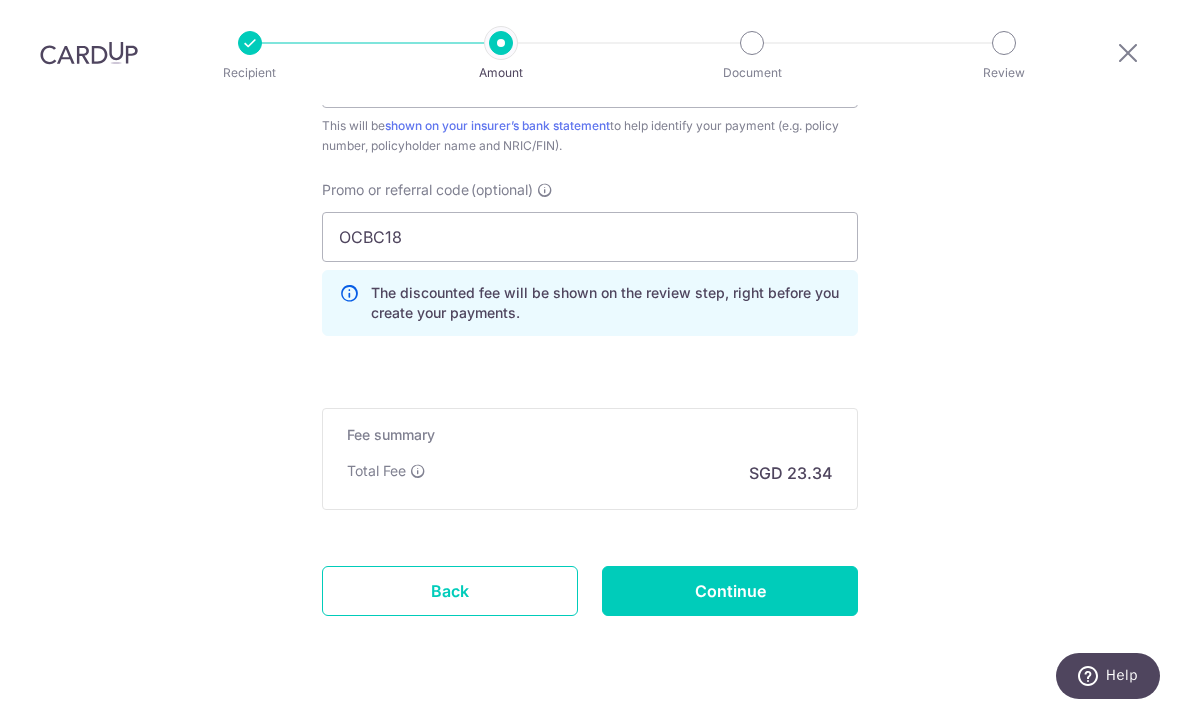 scroll, scrollTop: 1317, scrollLeft: 0, axis: vertical 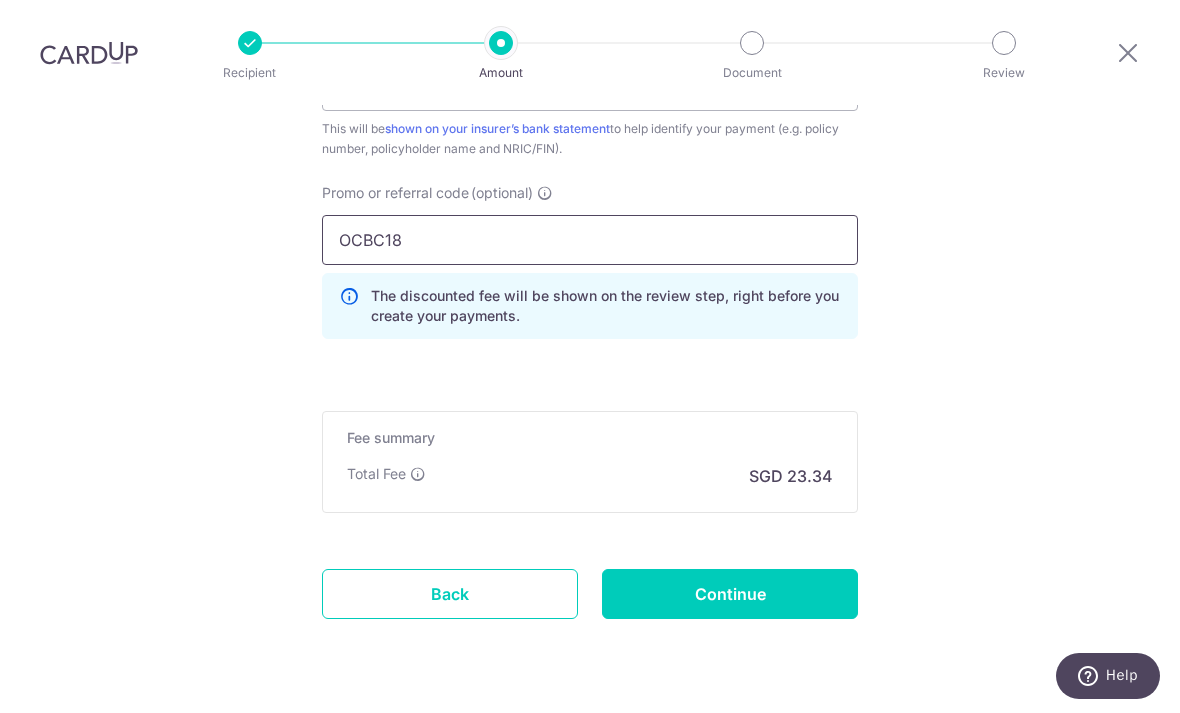 type on "OCBC18" 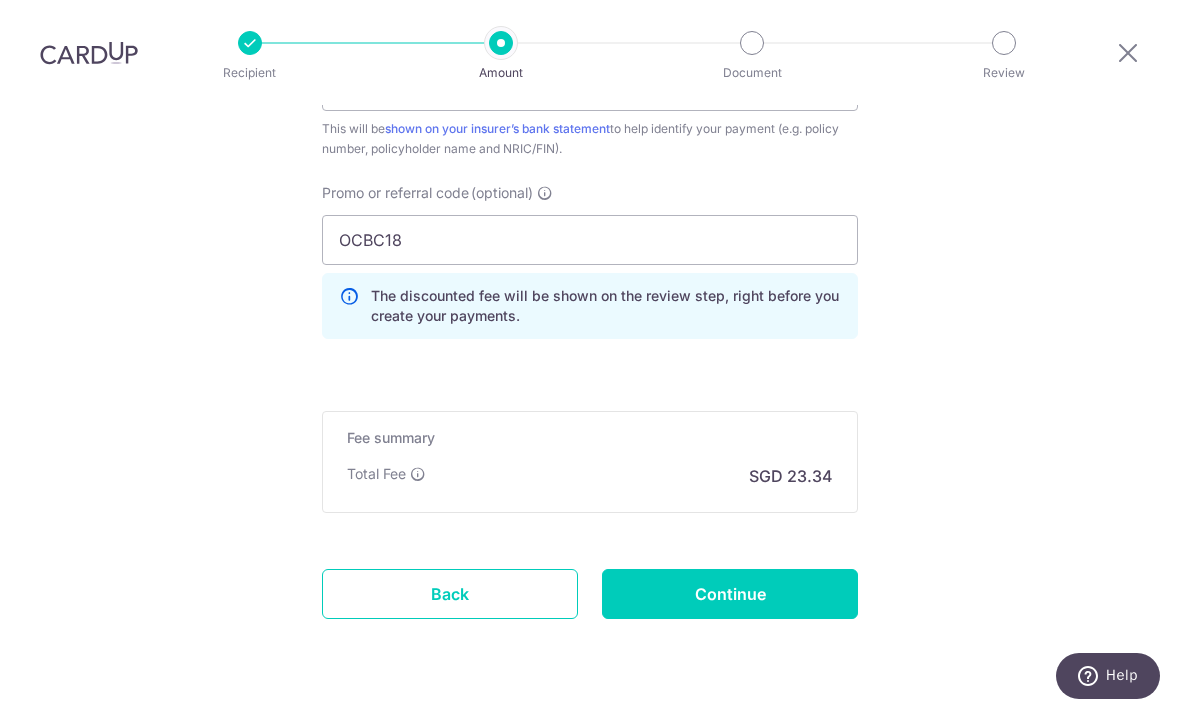 type on "Create Schedule" 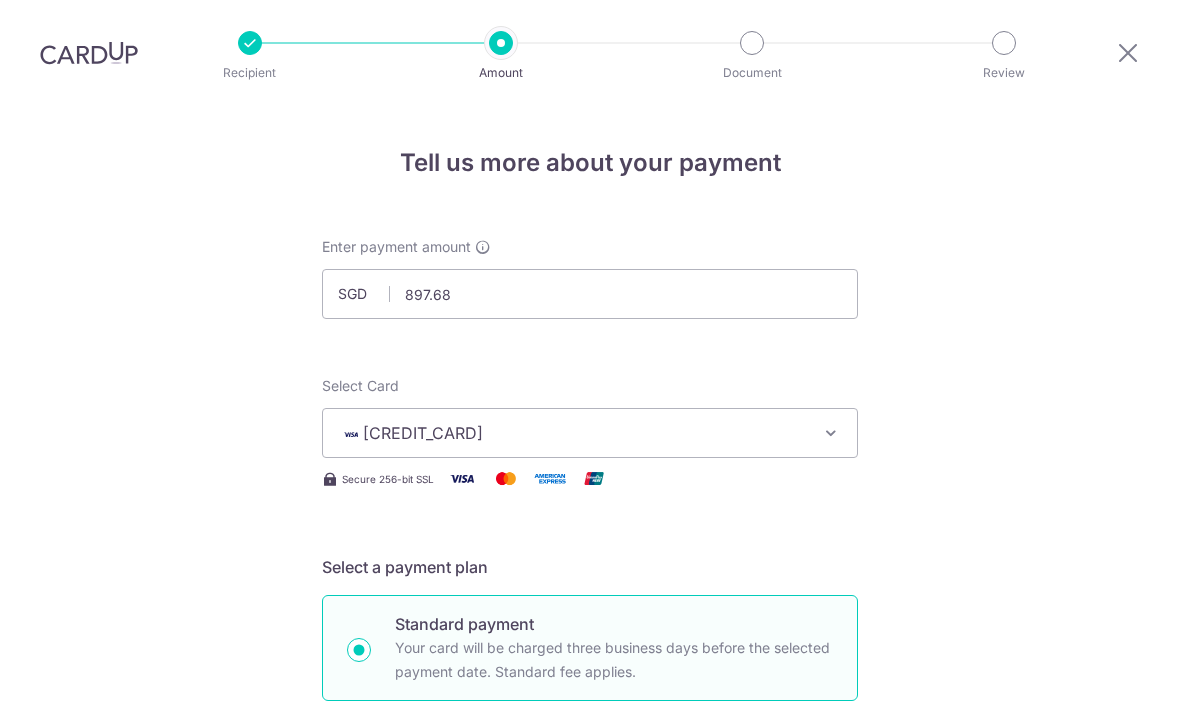 scroll, scrollTop: 64, scrollLeft: 0, axis: vertical 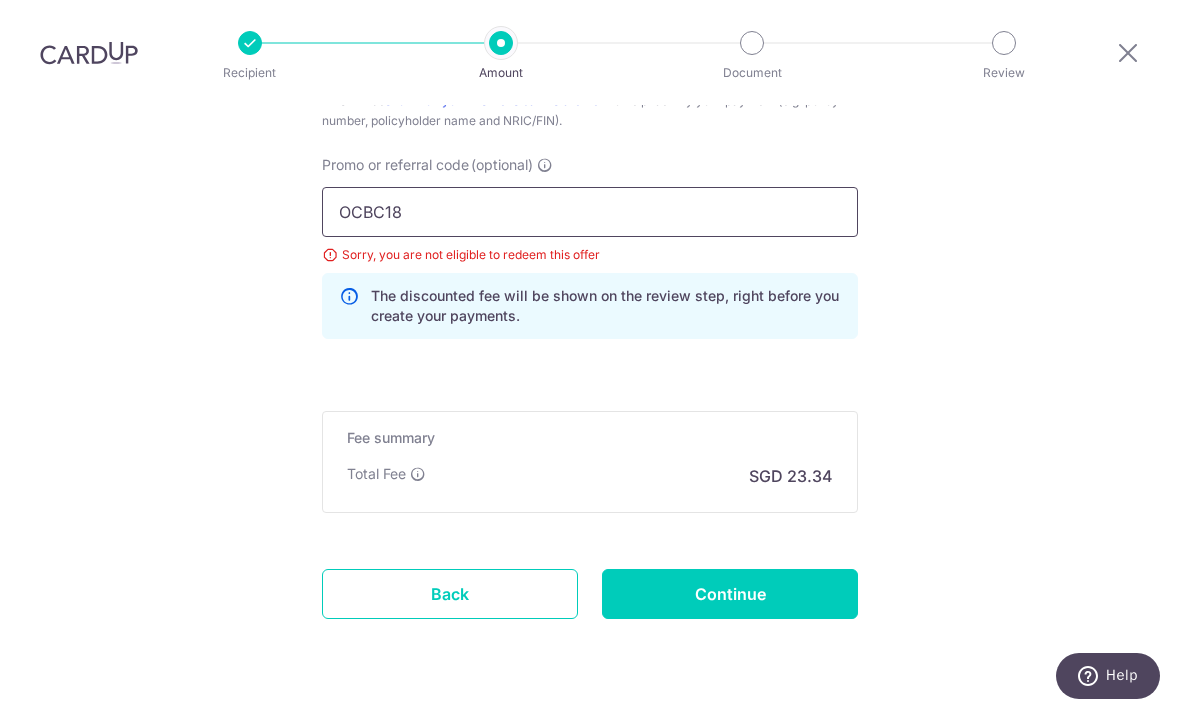 click on "OCBC18" at bounding box center (590, 212) 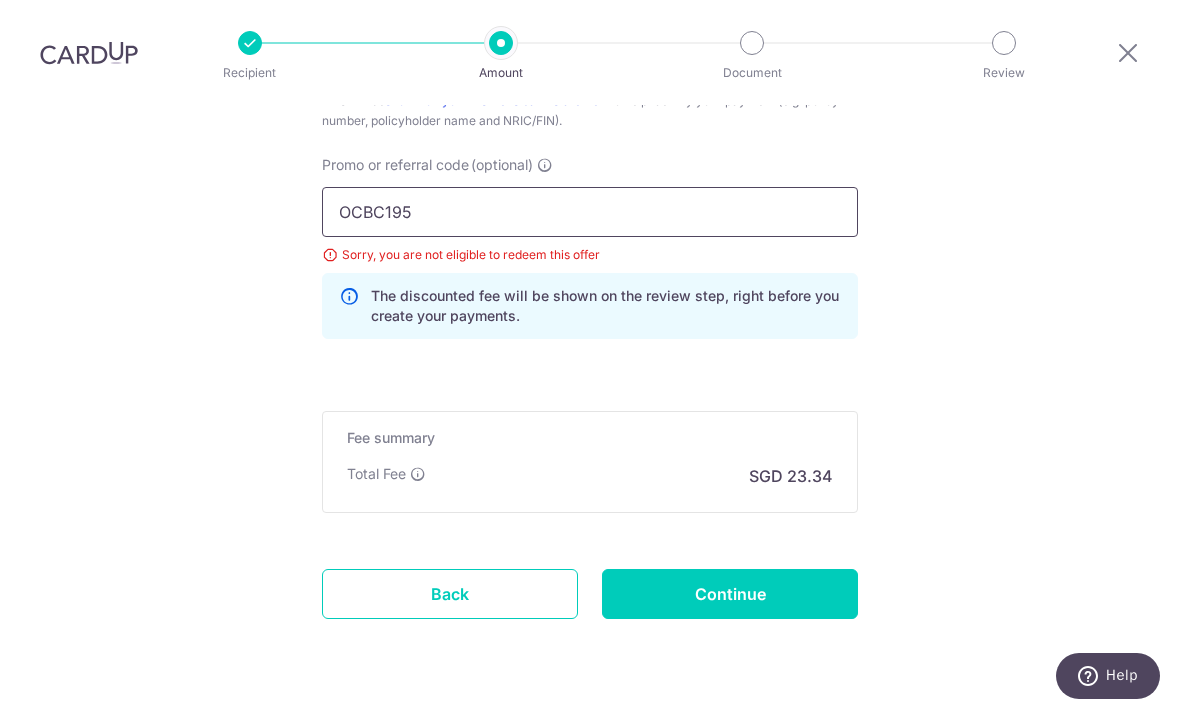 type on "OCBC195" 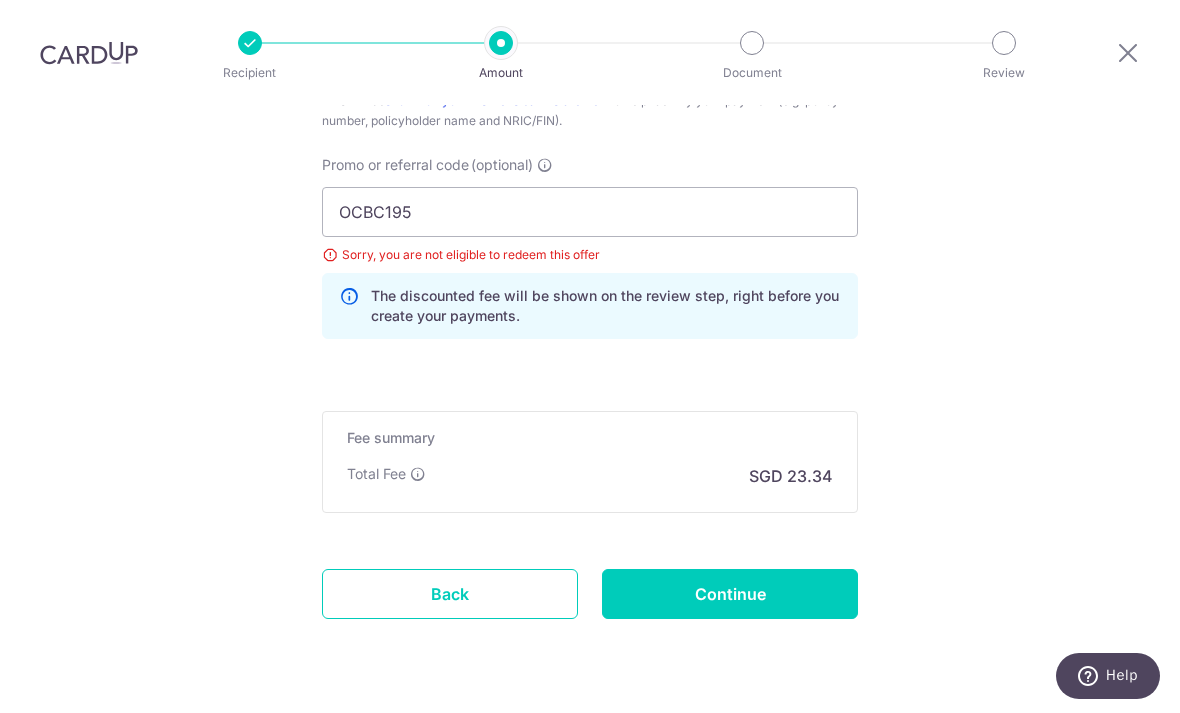 click on "Continue" at bounding box center (730, 594) 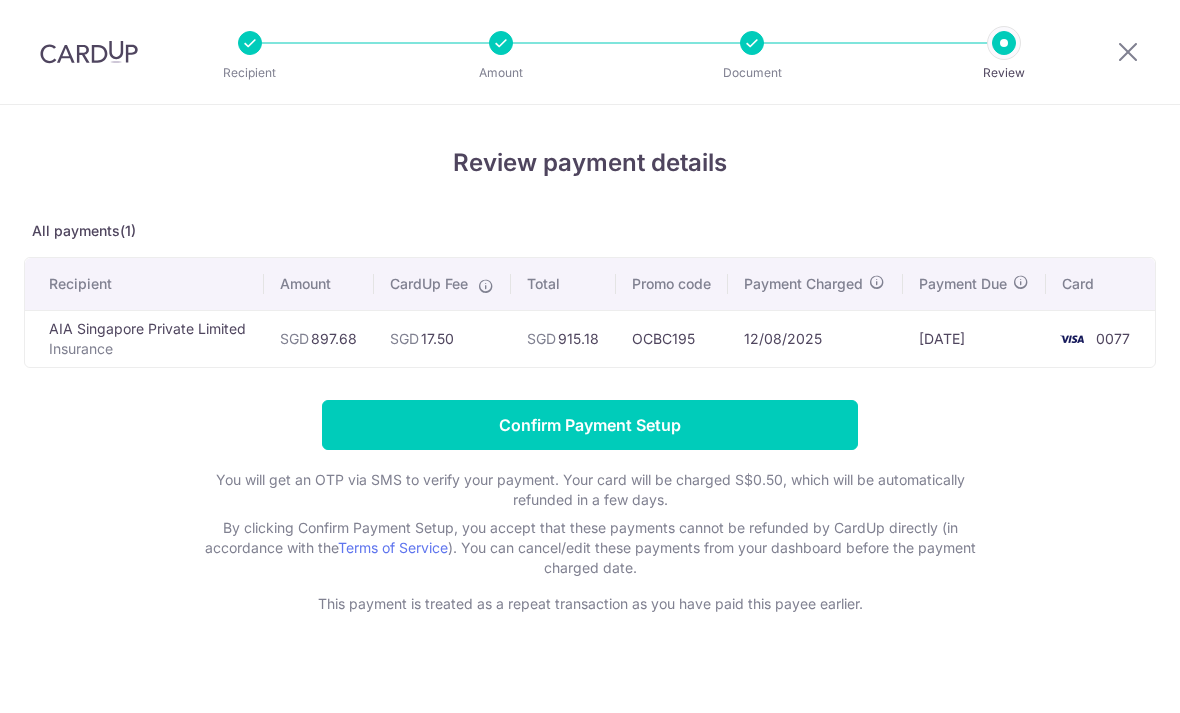 scroll, scrollTop: 0, scrollLeft: 0, axis: both 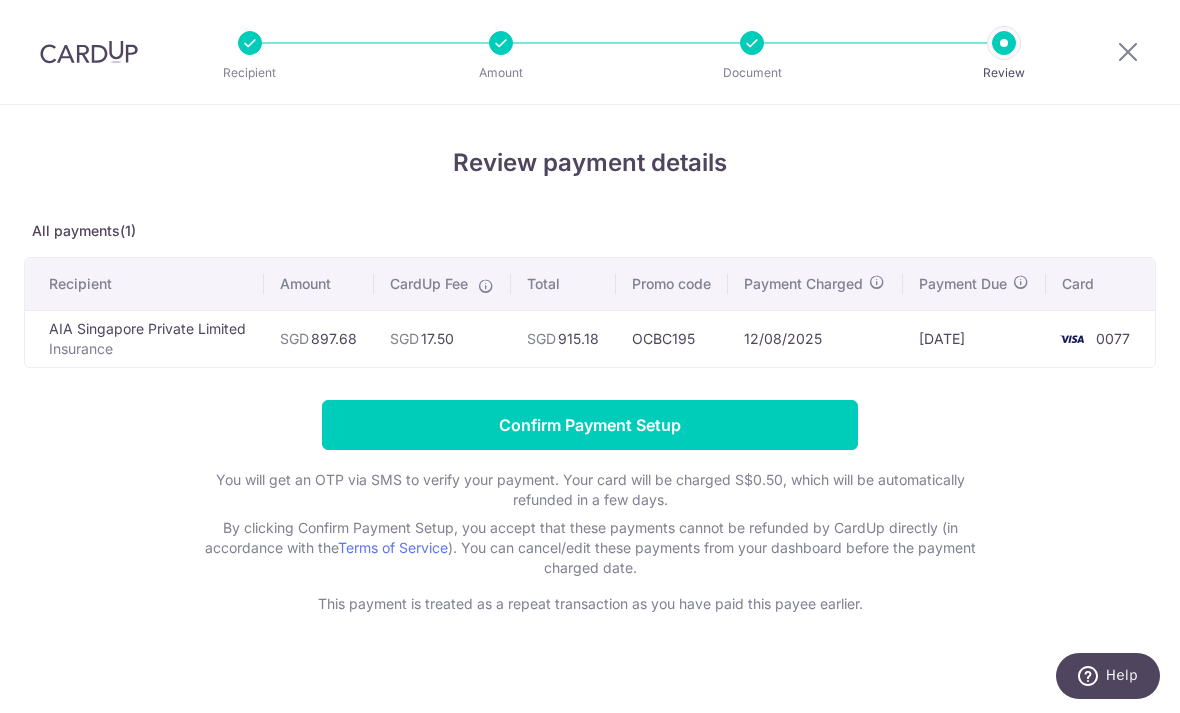 click on "Confirm Payment Setup" at bounding box center (590, 425) 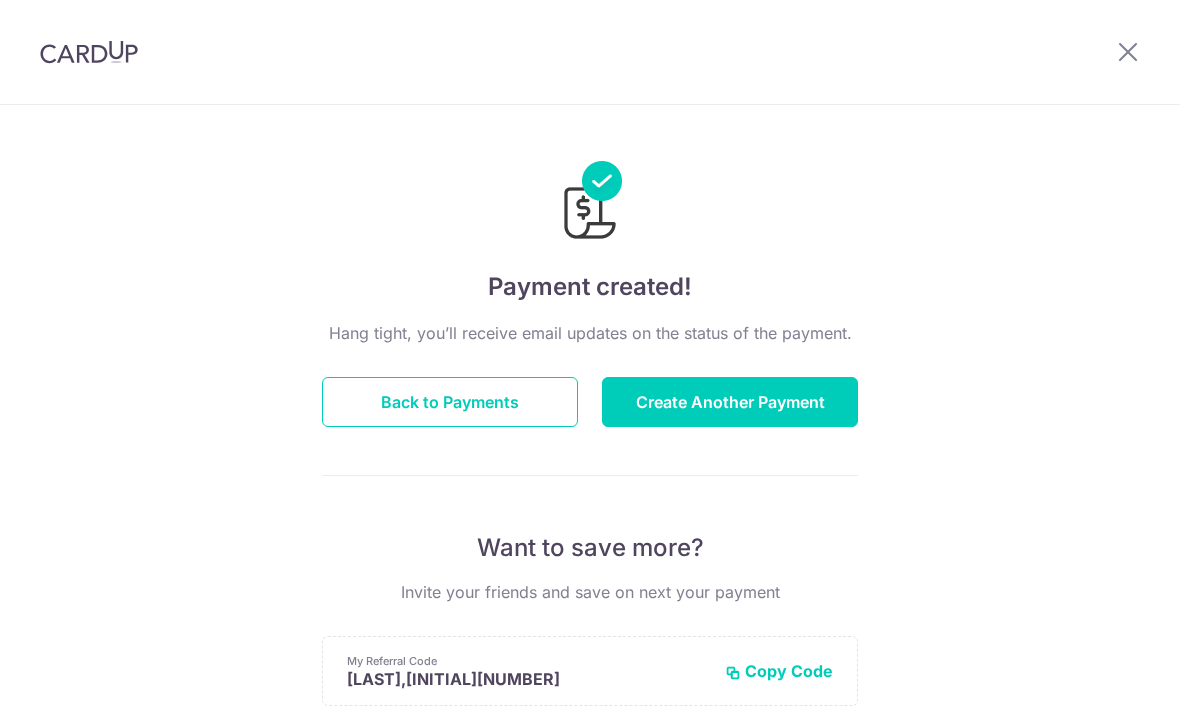 scroll, scrollTop: 0, scrollLeft: 0, axis: both 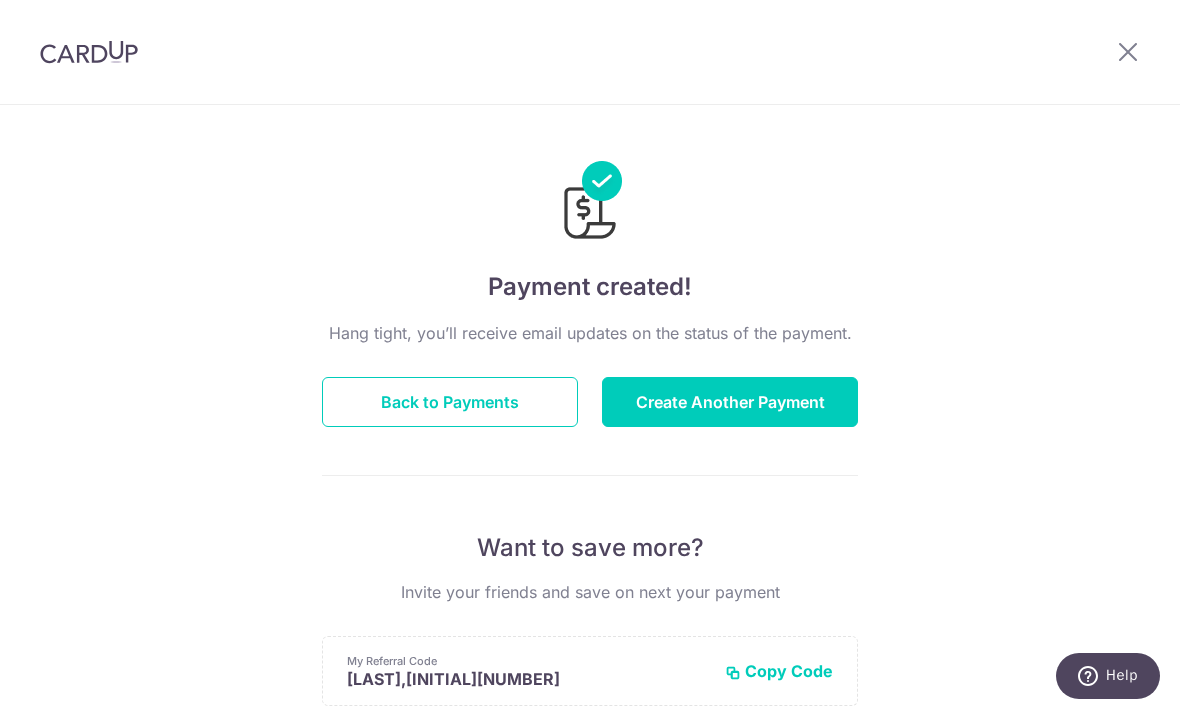 click at bounding box center (1128, 51) 